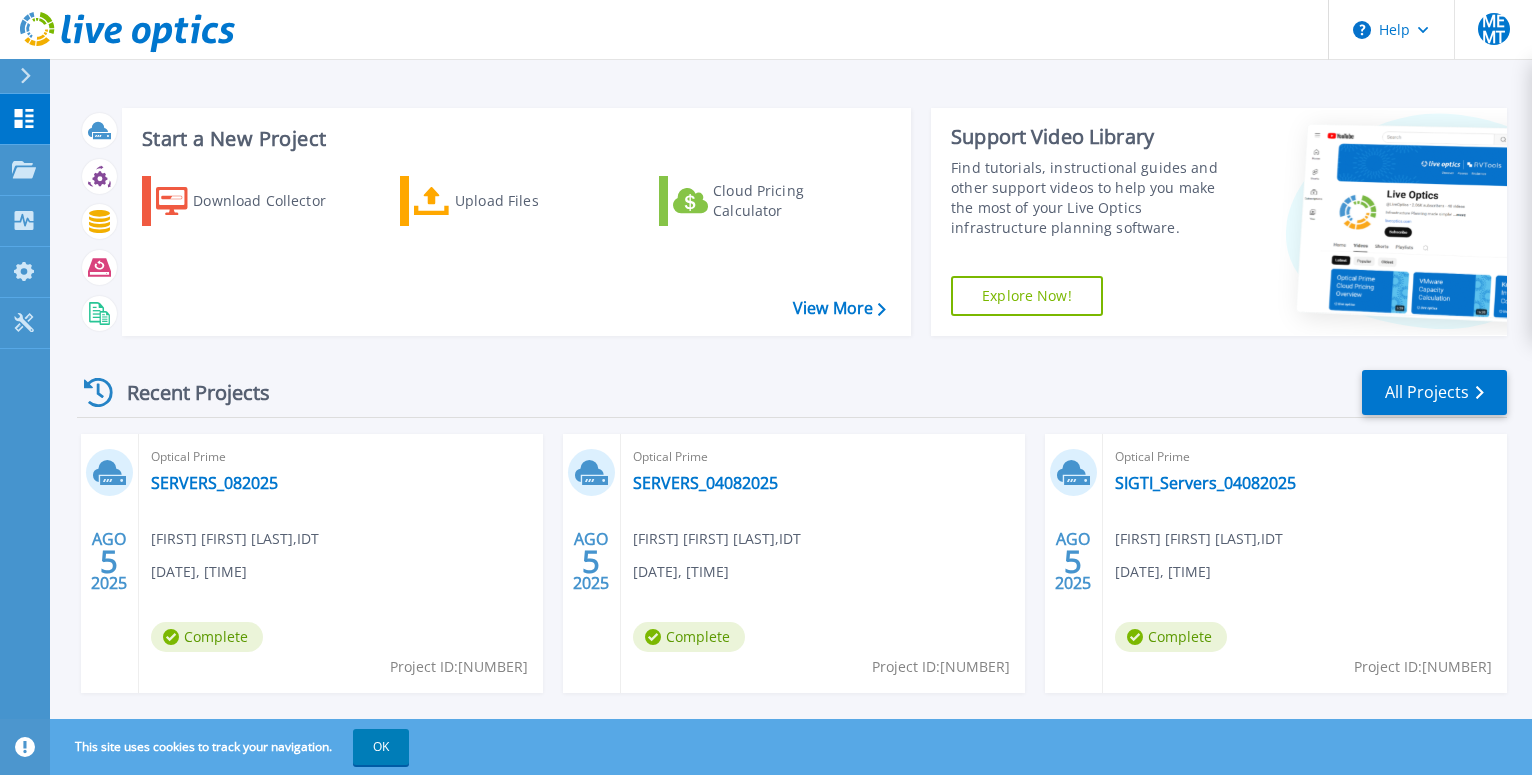 scroll, scrollTop: 204, scrollLeft: 0, axis: vertical 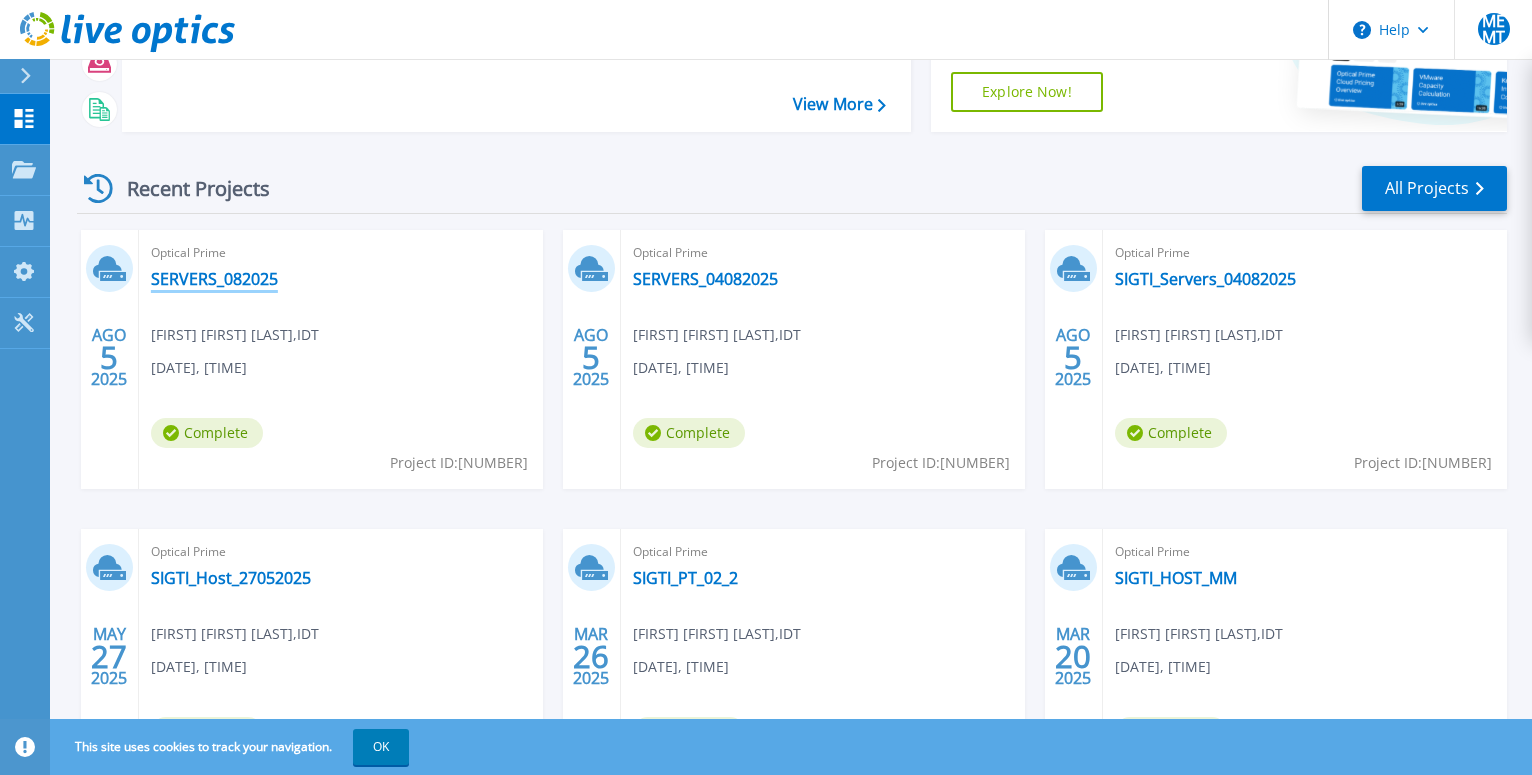 click on "SERVERS_082025" at bounding box center [214, 279] 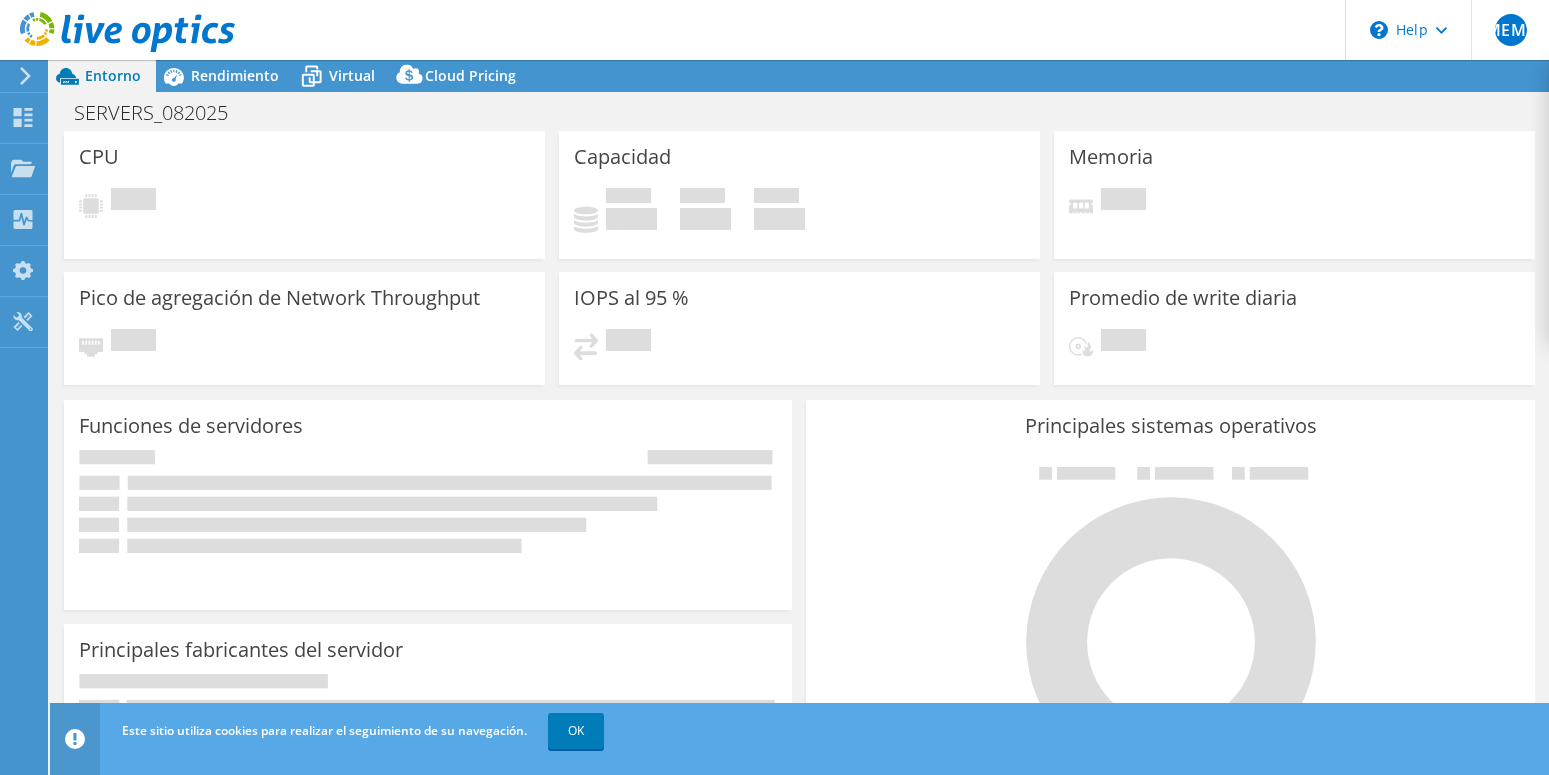 select on "USD" 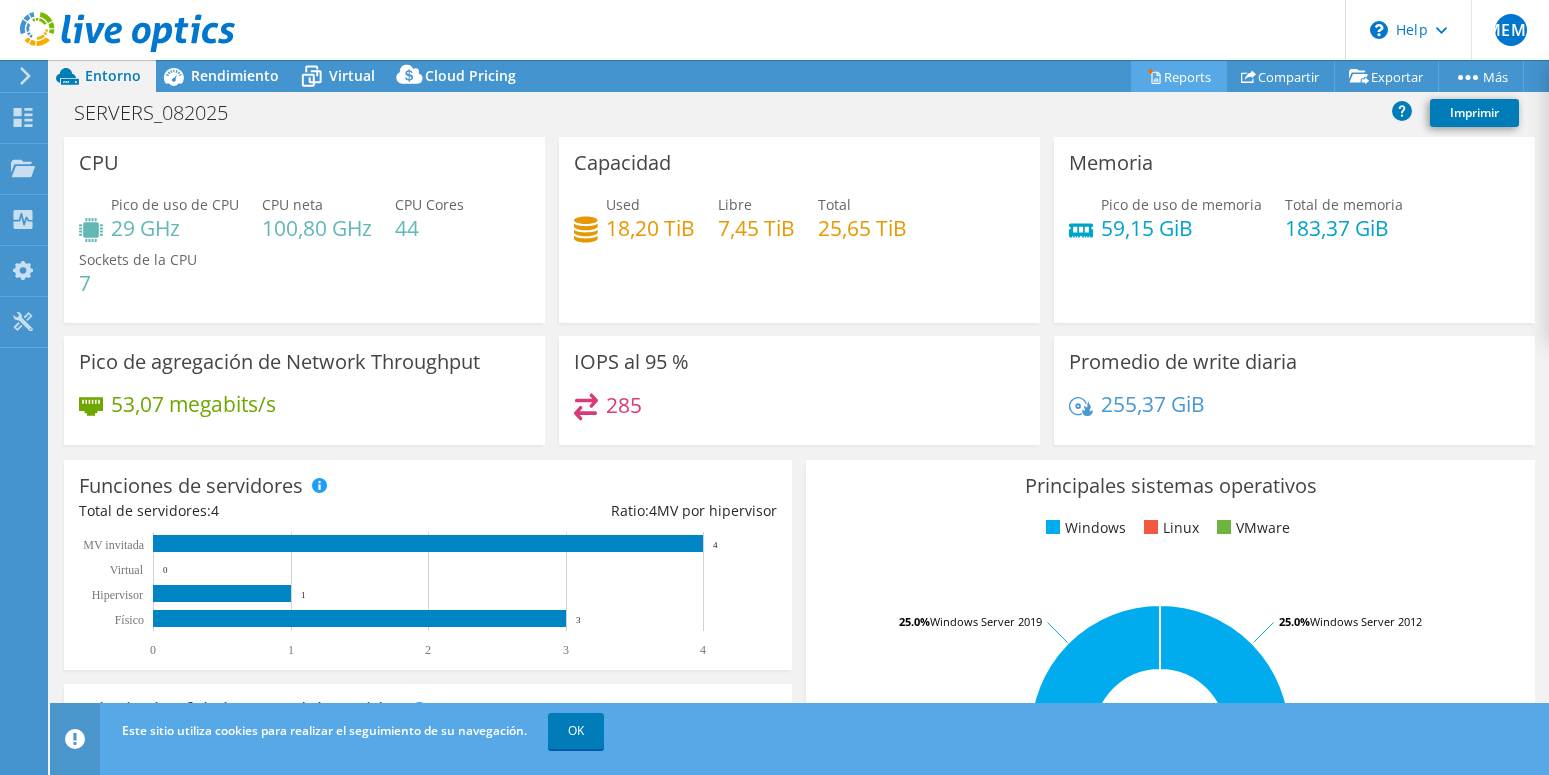 click on "Reports" at bounding box center [1179, 76] 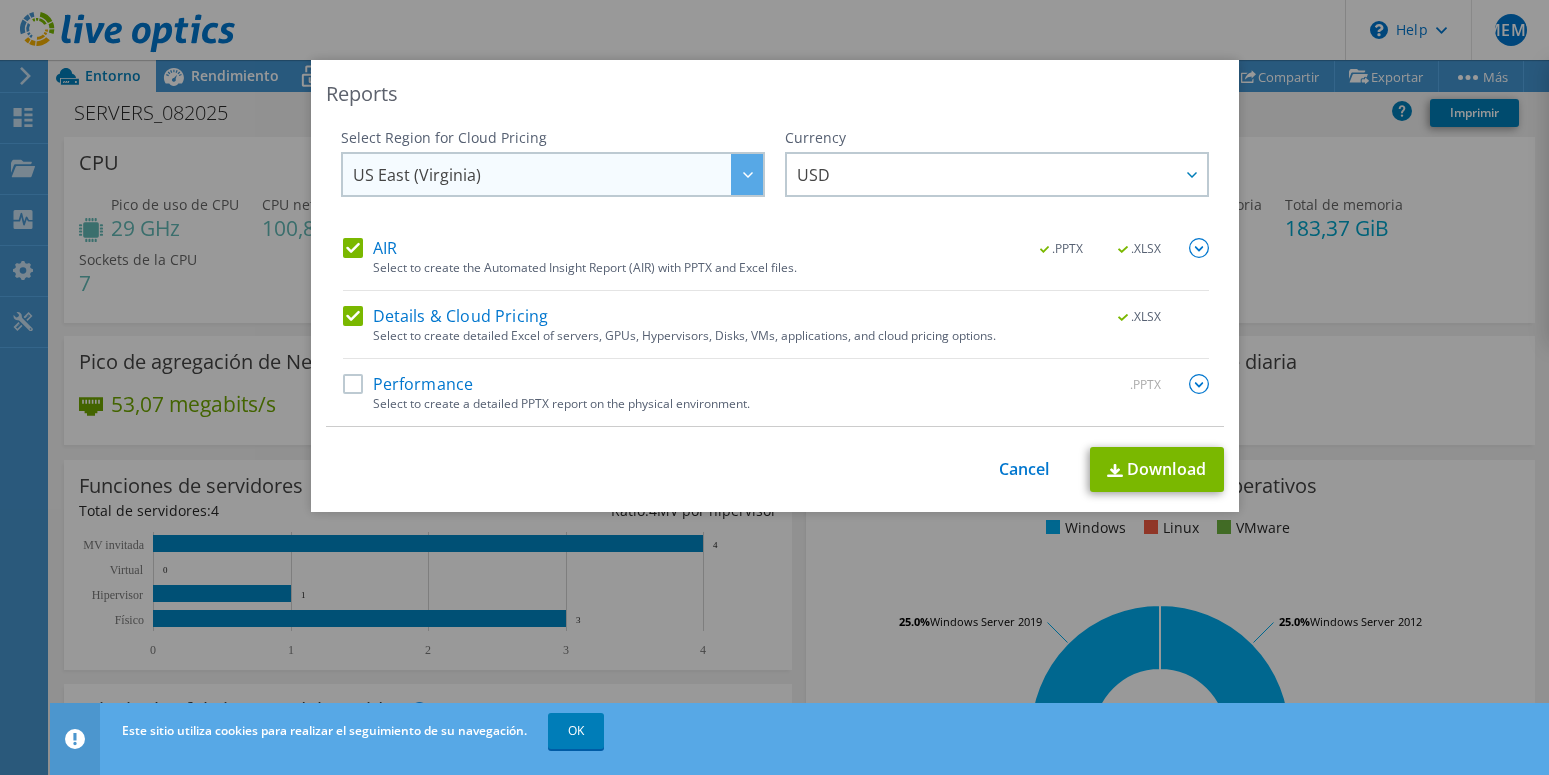 click at bounding box center [747, 174] 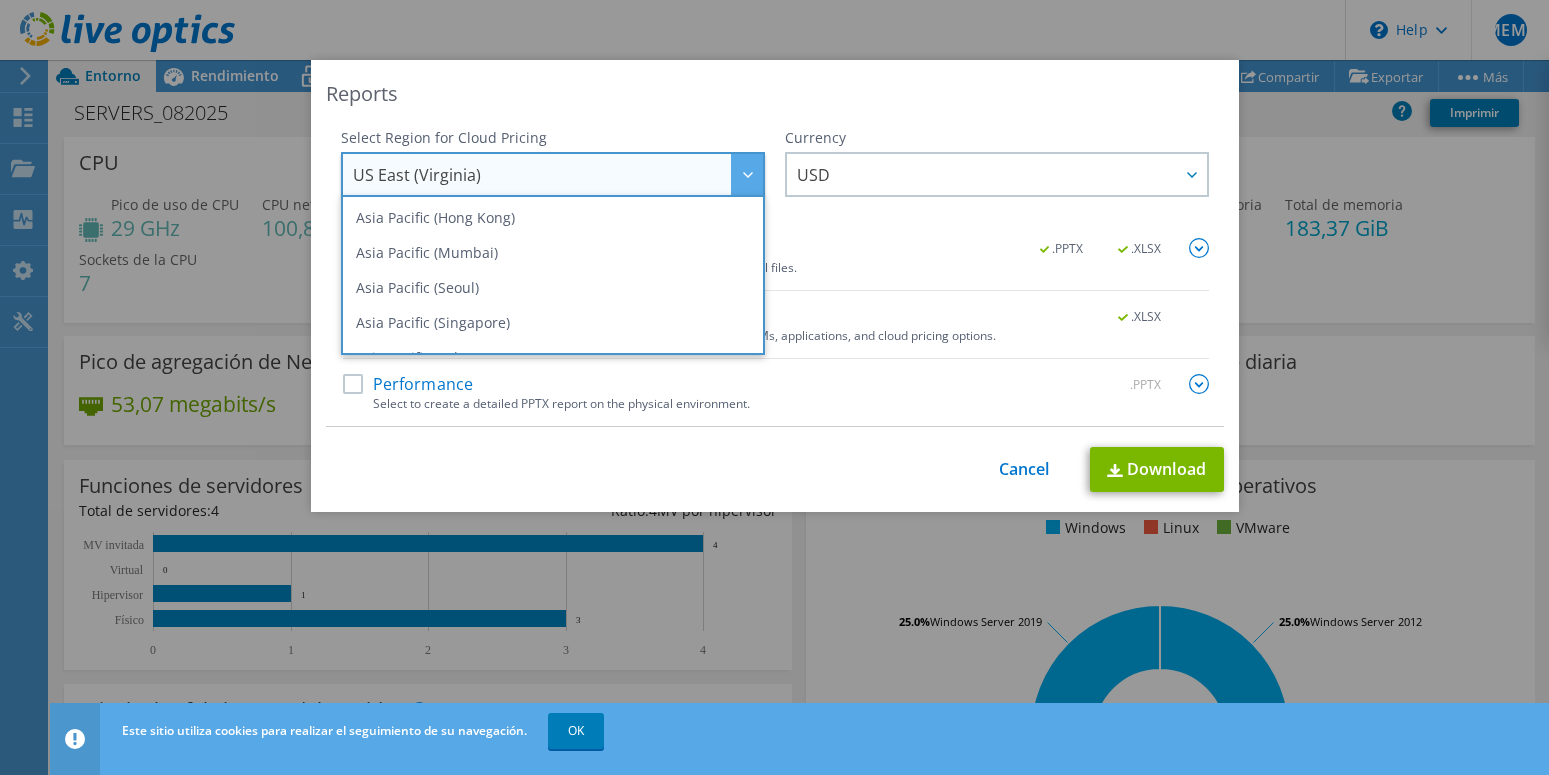 click on "Reports
Select Region for Cloud Pricing
Asia Pacific (Hong Kong)
Asia Pacific (Mumbai)
Asia Pacific (Seoul)
Asia Pacific (Singapore)
Asia Pacific (Tokyo)
Australia
Canada
Europe (Frankfurt)
Europe (London)
South America (Sao Paulo)
US East (Virginia)
US West (California)
US East (Virginia) 				 					 						 					 				 ARS" at bounding box center [775, 286] 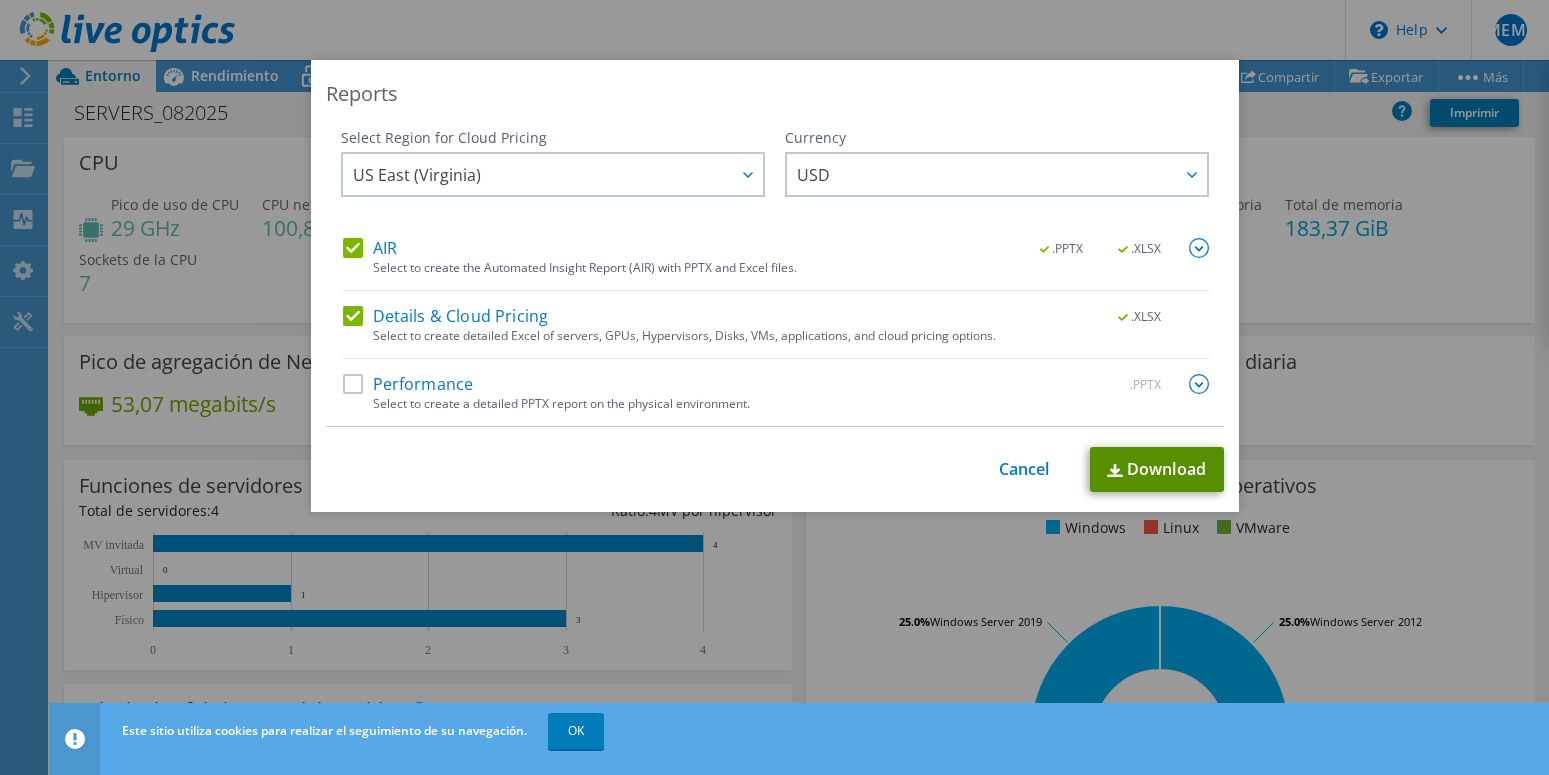click on "Download" at bounding box center (1157, 469) 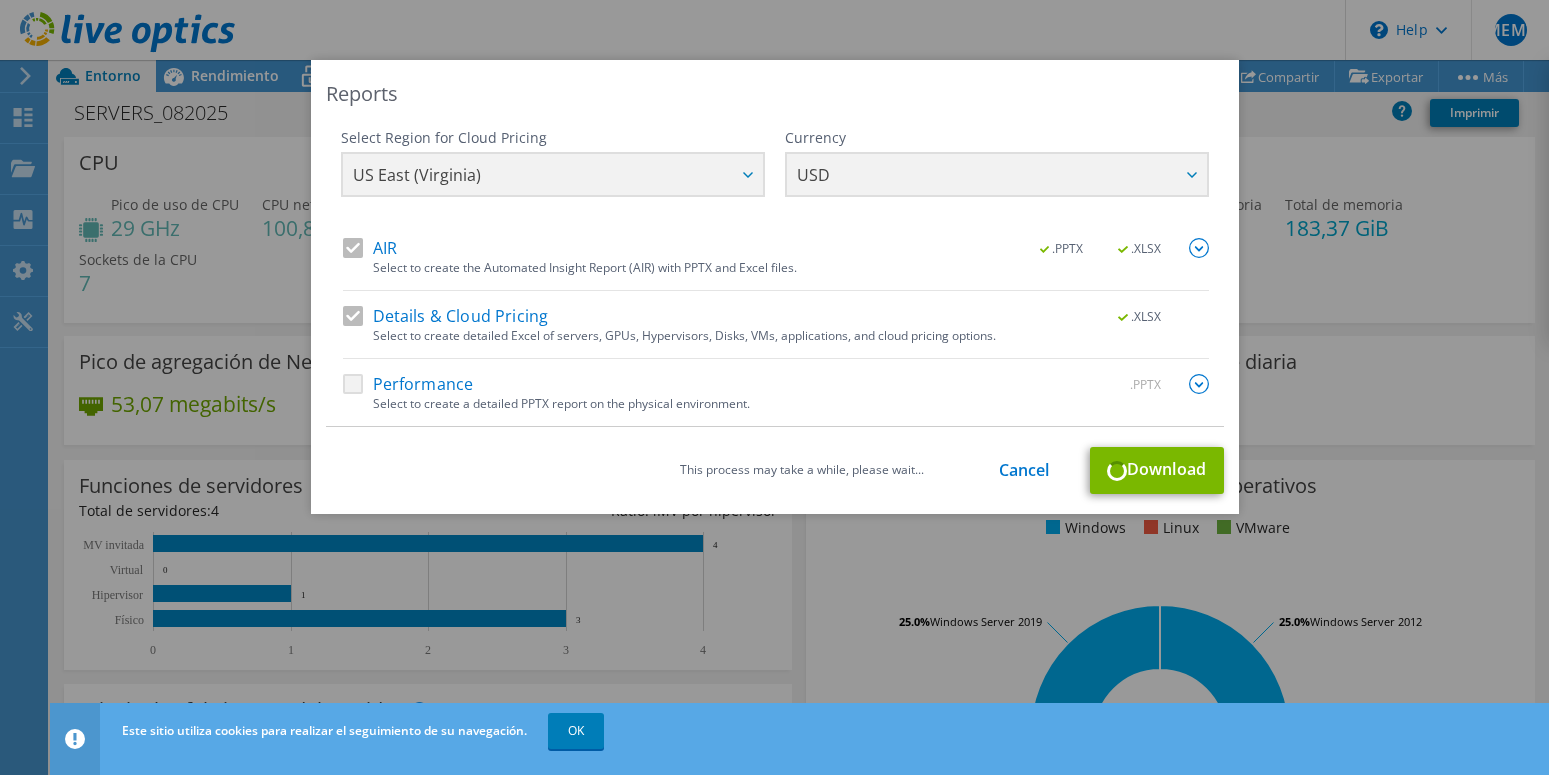 click on "Reports
Select Region for Cloud Pricing
Asia Pacific (Hong Kong)
Asia Pacific (Mumbai)
Asia Pacific (Seoul)
Asia Pacific (Singapore)
Asia Pacific (Tokyo)
Australia
Canada
Europe (Frankfurt)
Europe (London)
South America (Sao Paulo)
US East (Virginia)
US West (California)
US East (Virginia)" at bounding box center [774, 387] 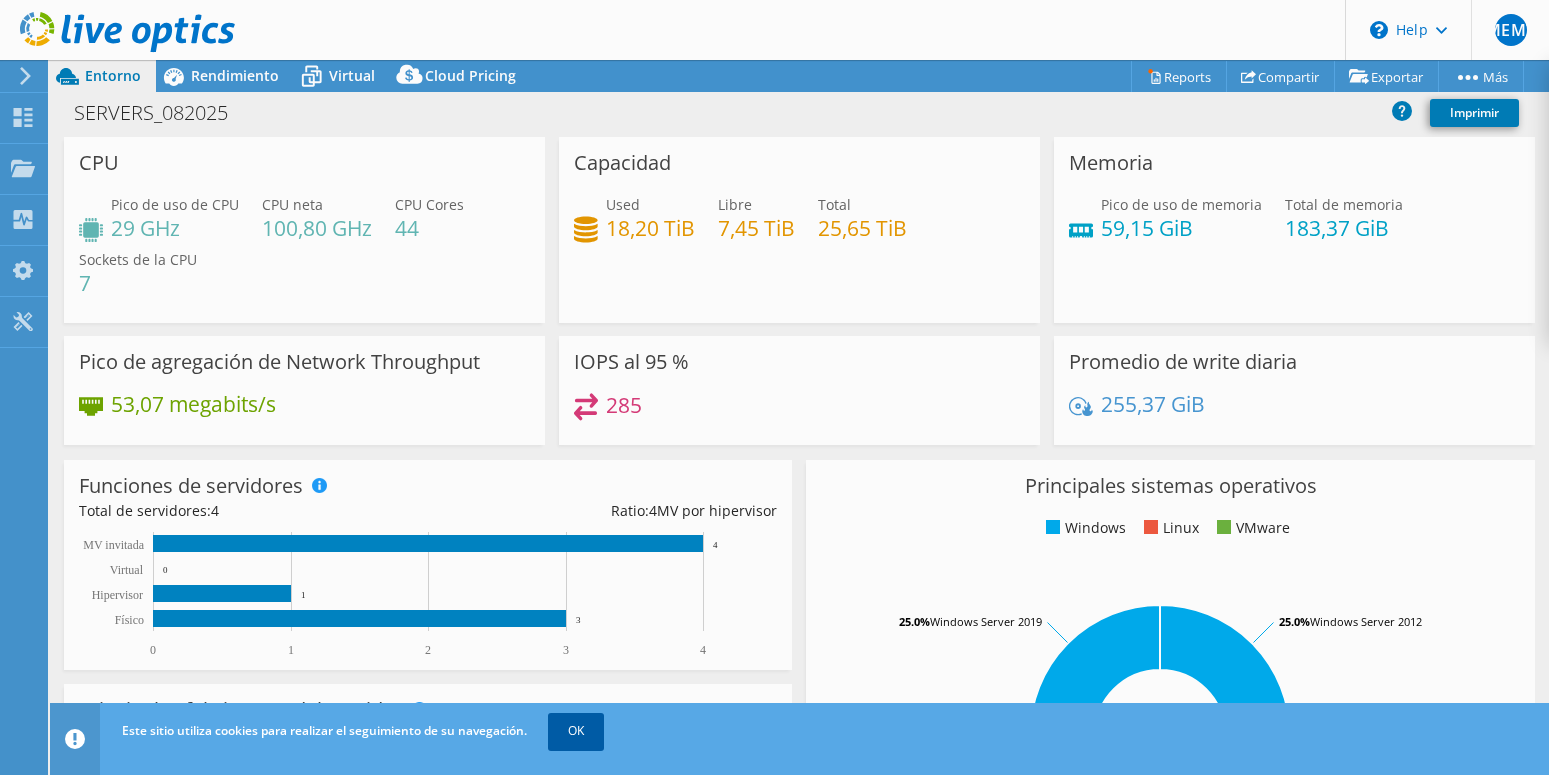 click on "OK" at bounding box center (576, 731) 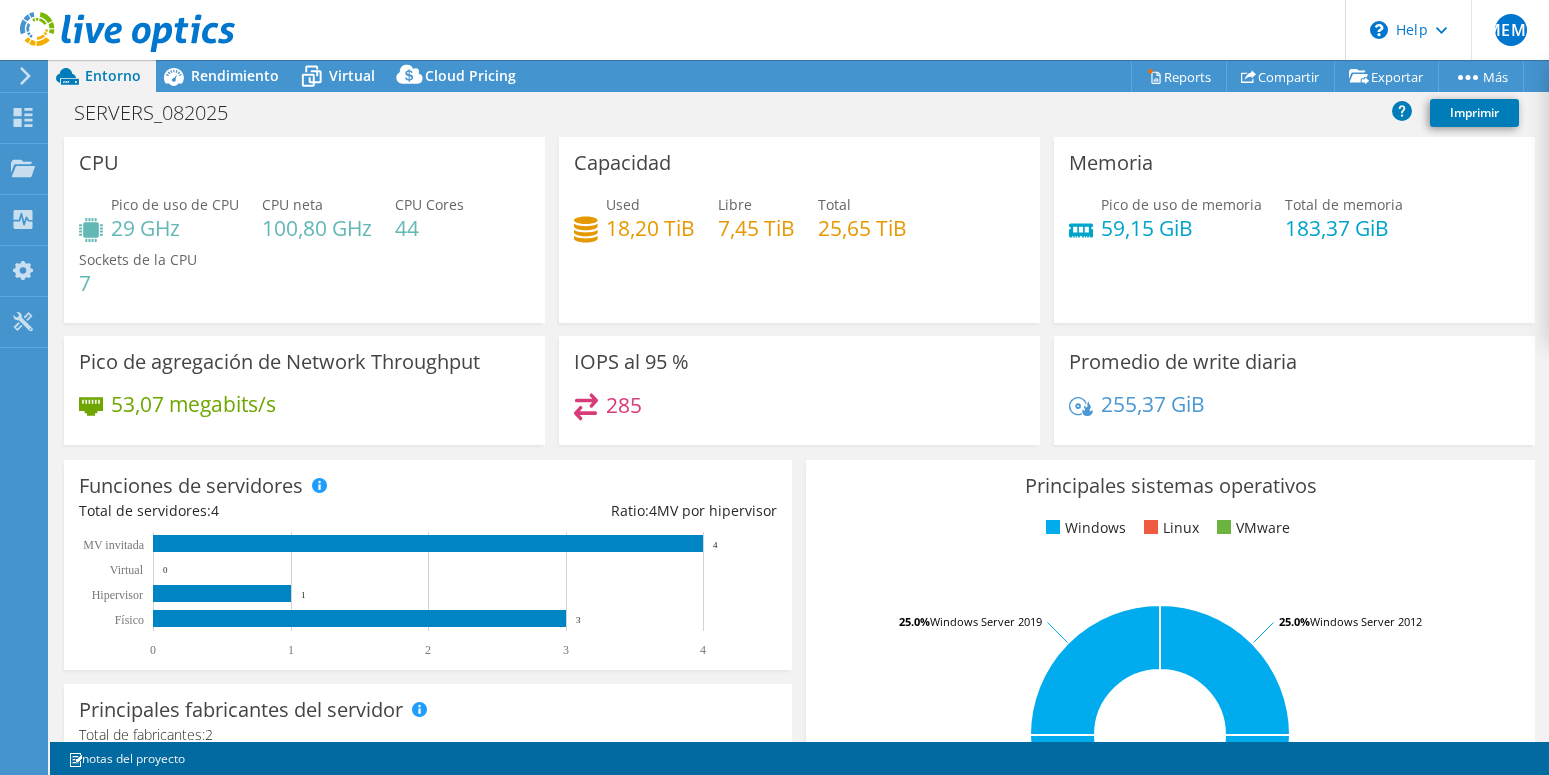 click on "SERVERS_082025
Imprimir" at bounding box center (799, 112) 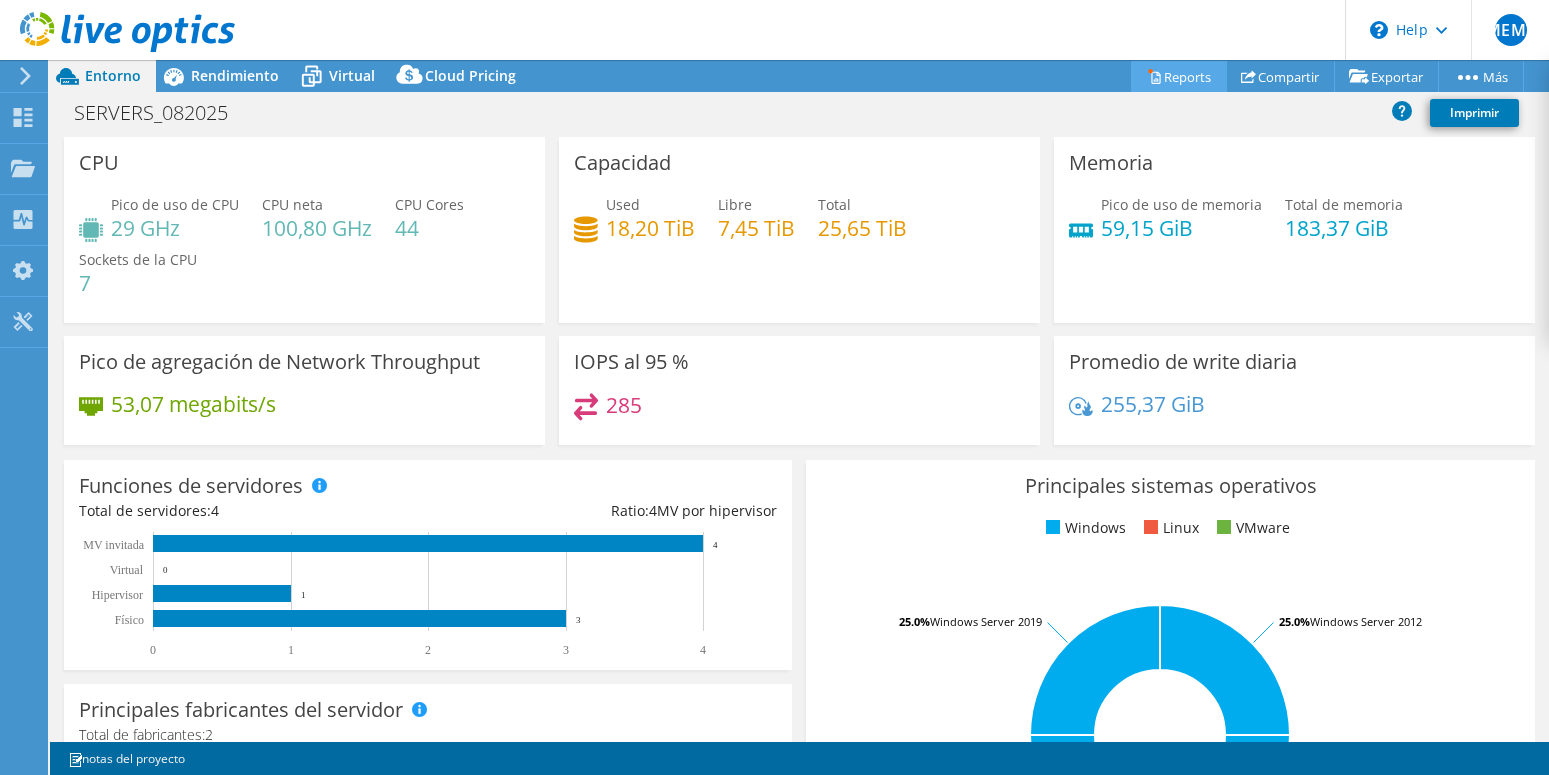 click on "Reports" at bounding box center (1179, 76) 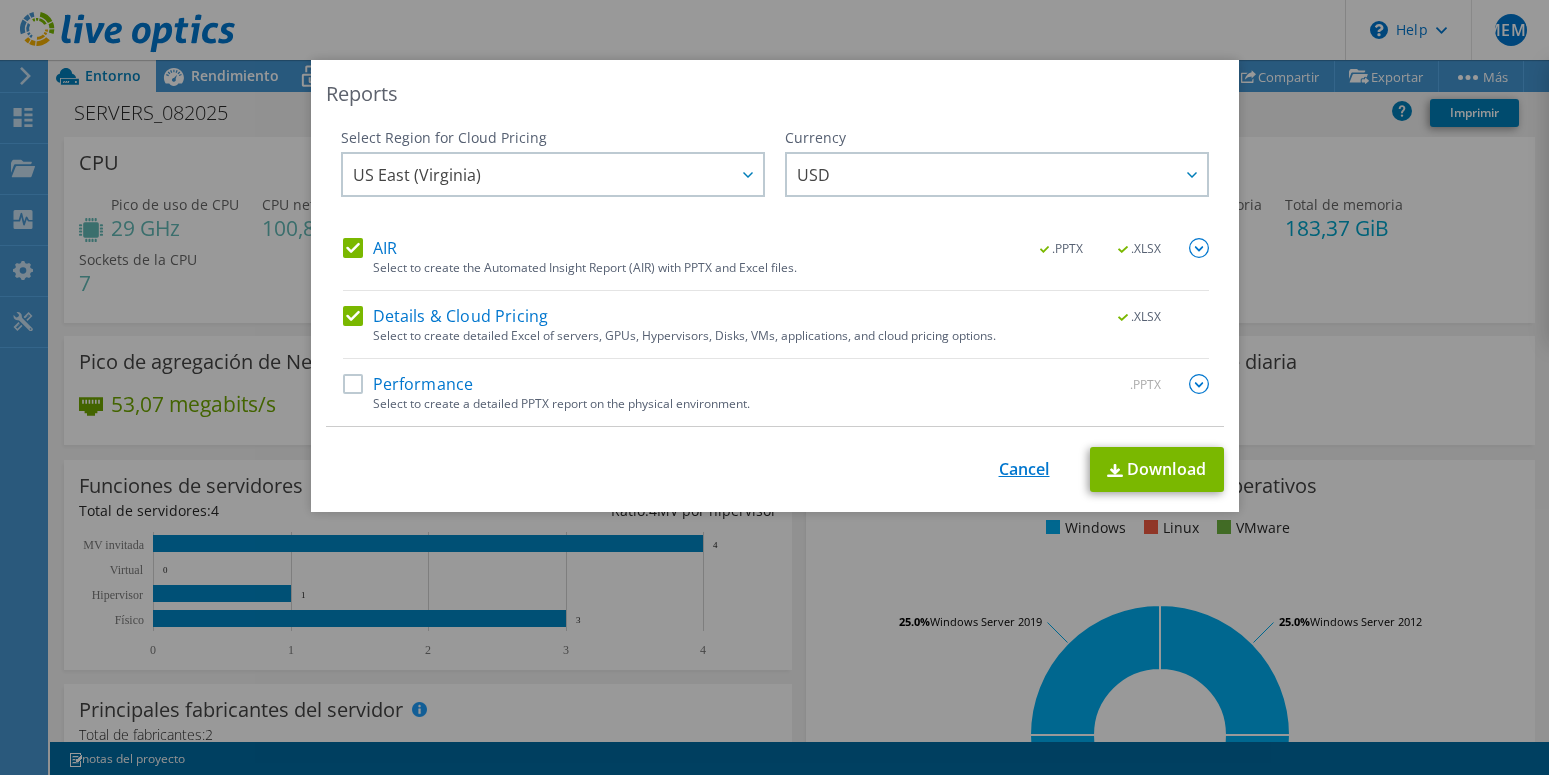 click on "Cancel" at bounding box center (1024, 469) 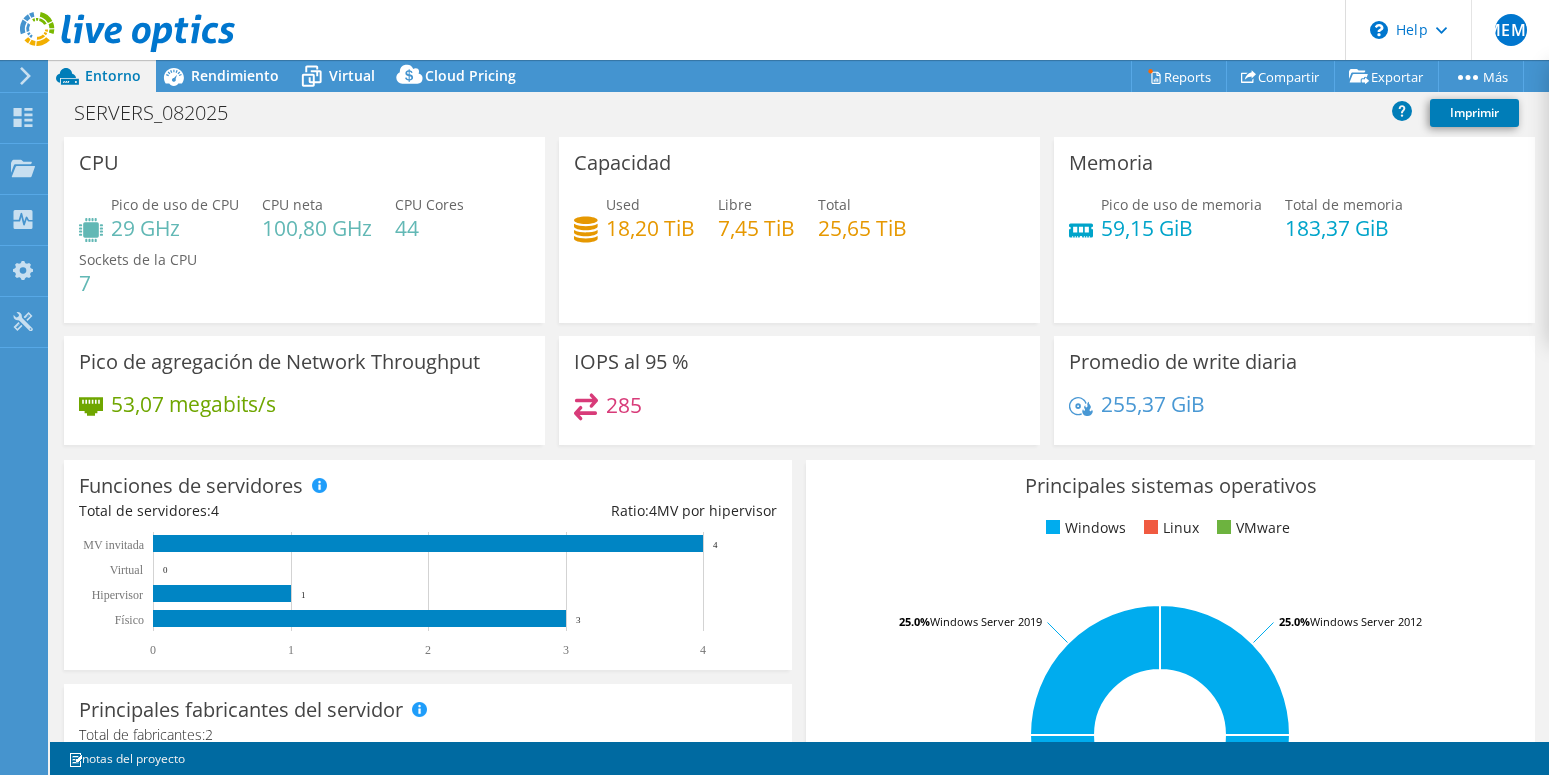 click on "SERVERS_082025
Imprimir" at bounding box center (799, 112) 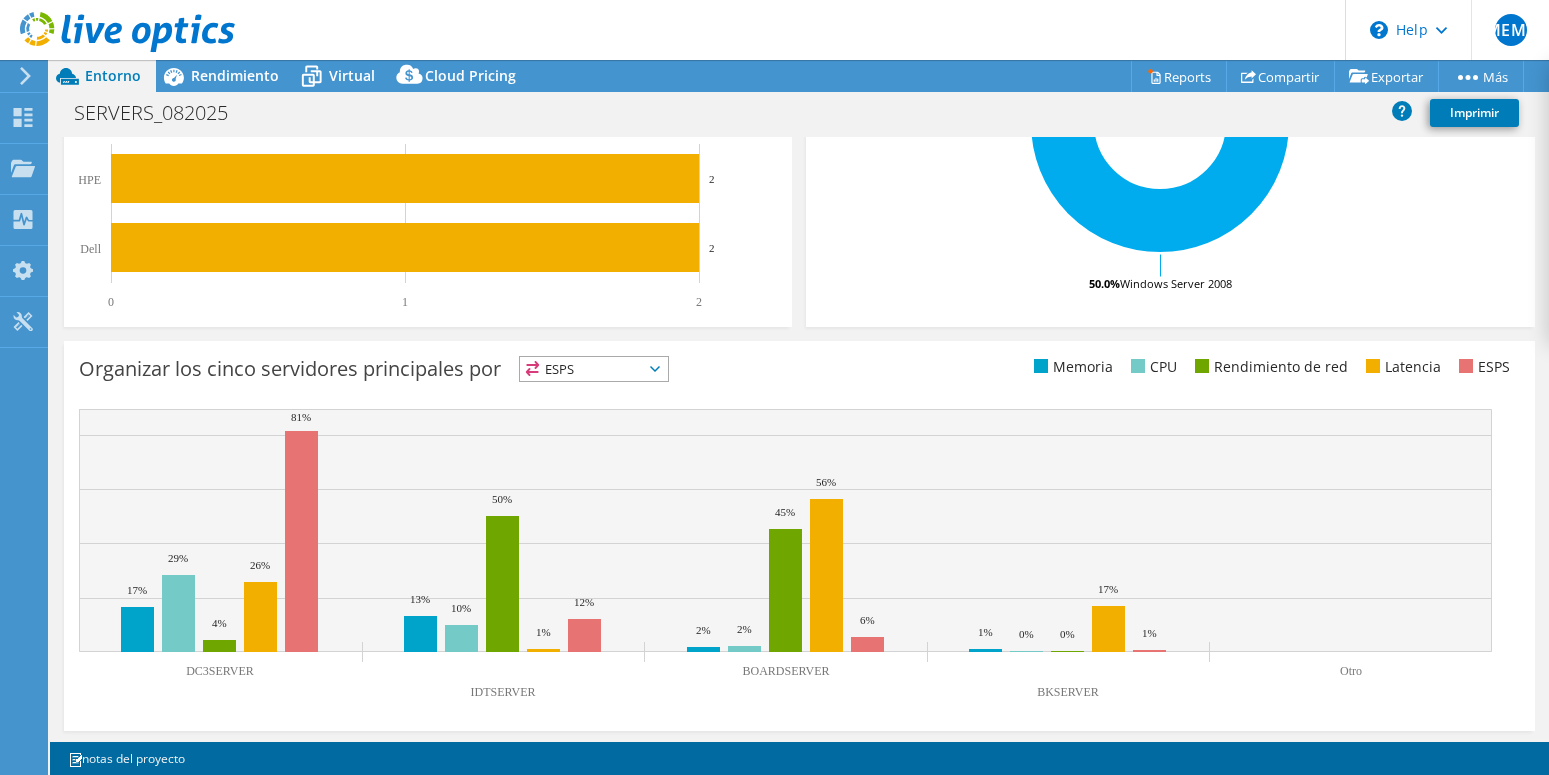 scroll, scrollTop: 615, scrollLeft: 0, axis: vertical 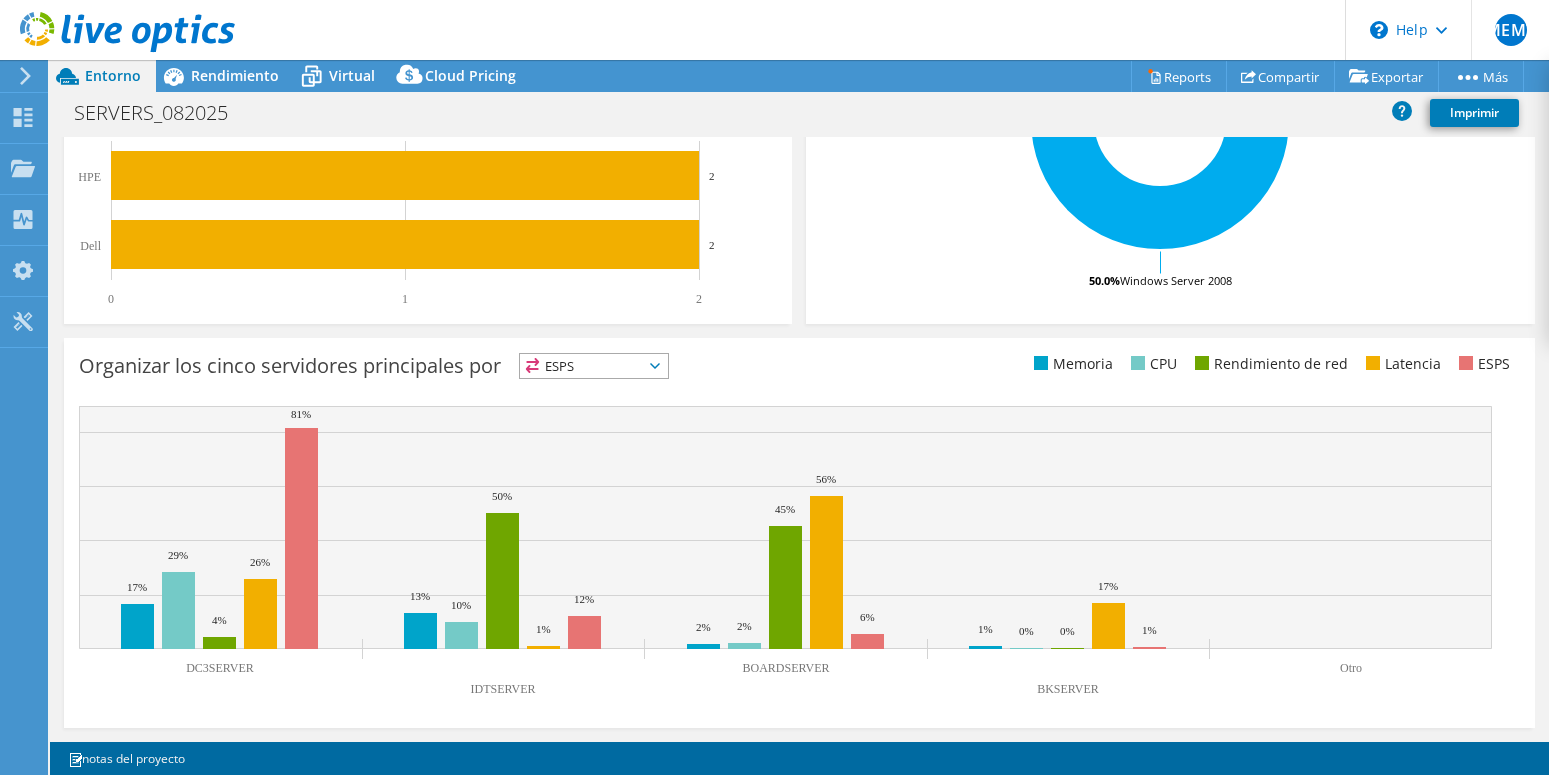 click on "DC3SERVER" 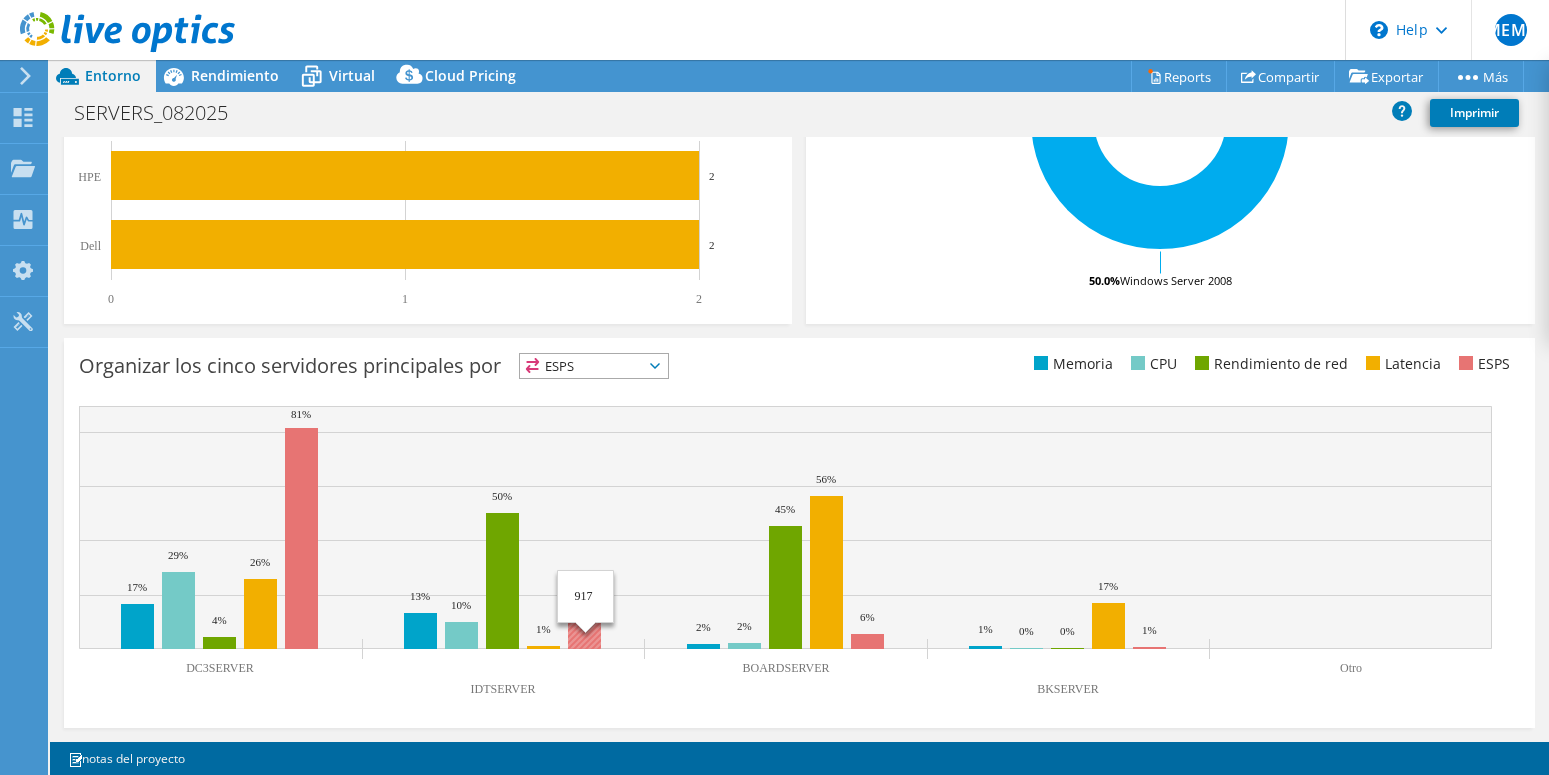 click 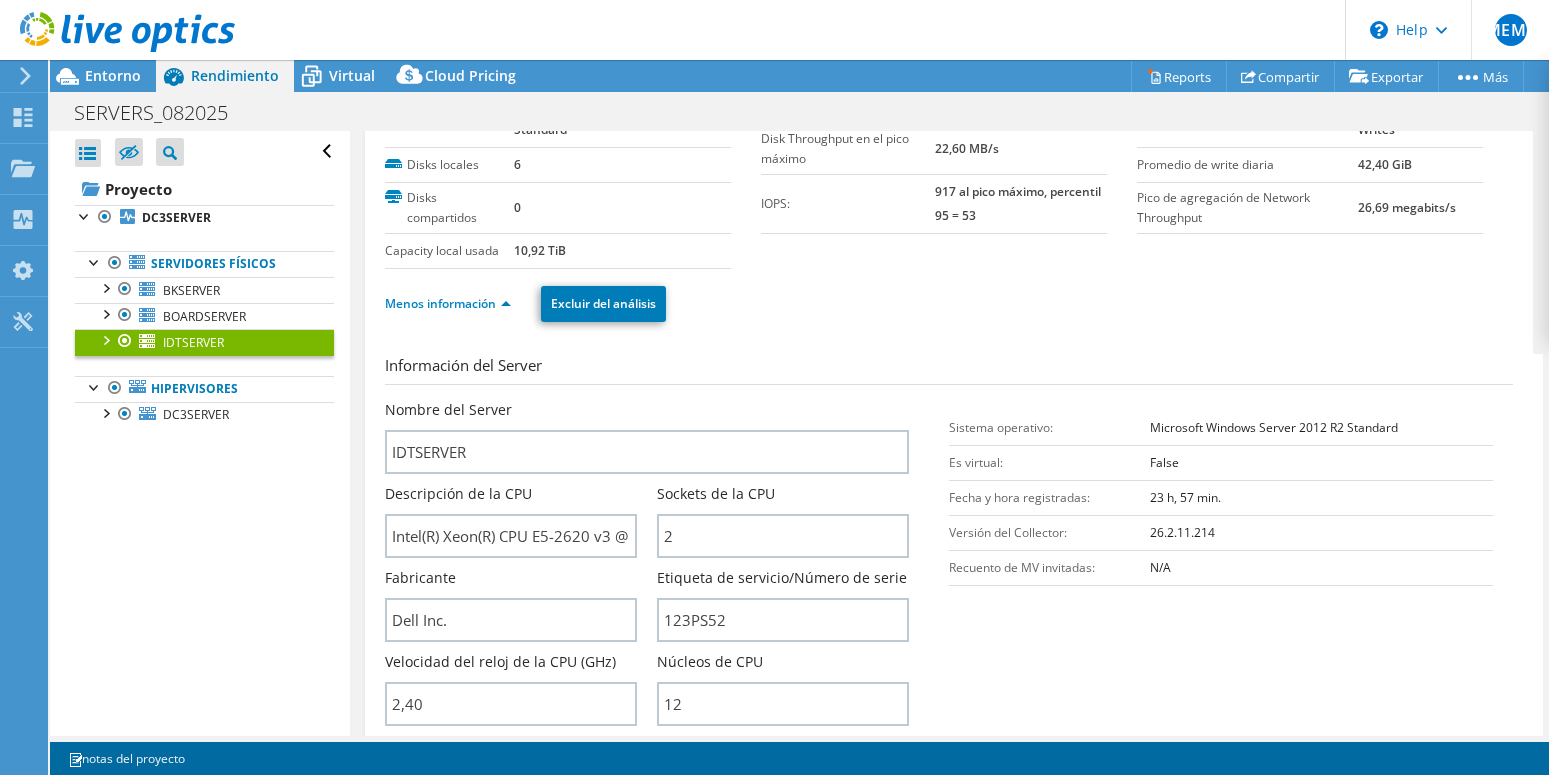 scroll, scrollTop: 0, scrollLeft: 0, axis: both 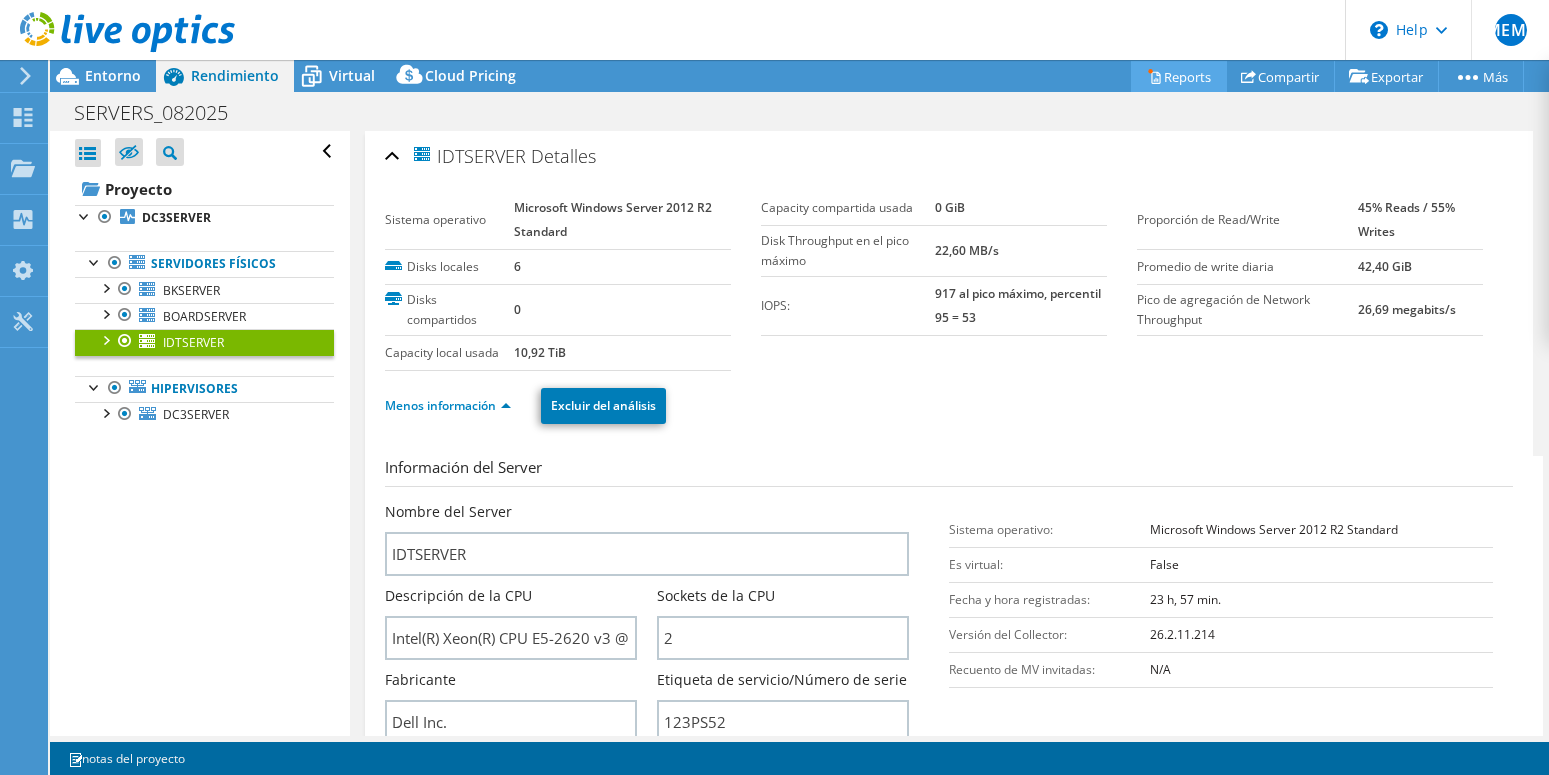 click on "Reports" at bounding box center [1179, 76] 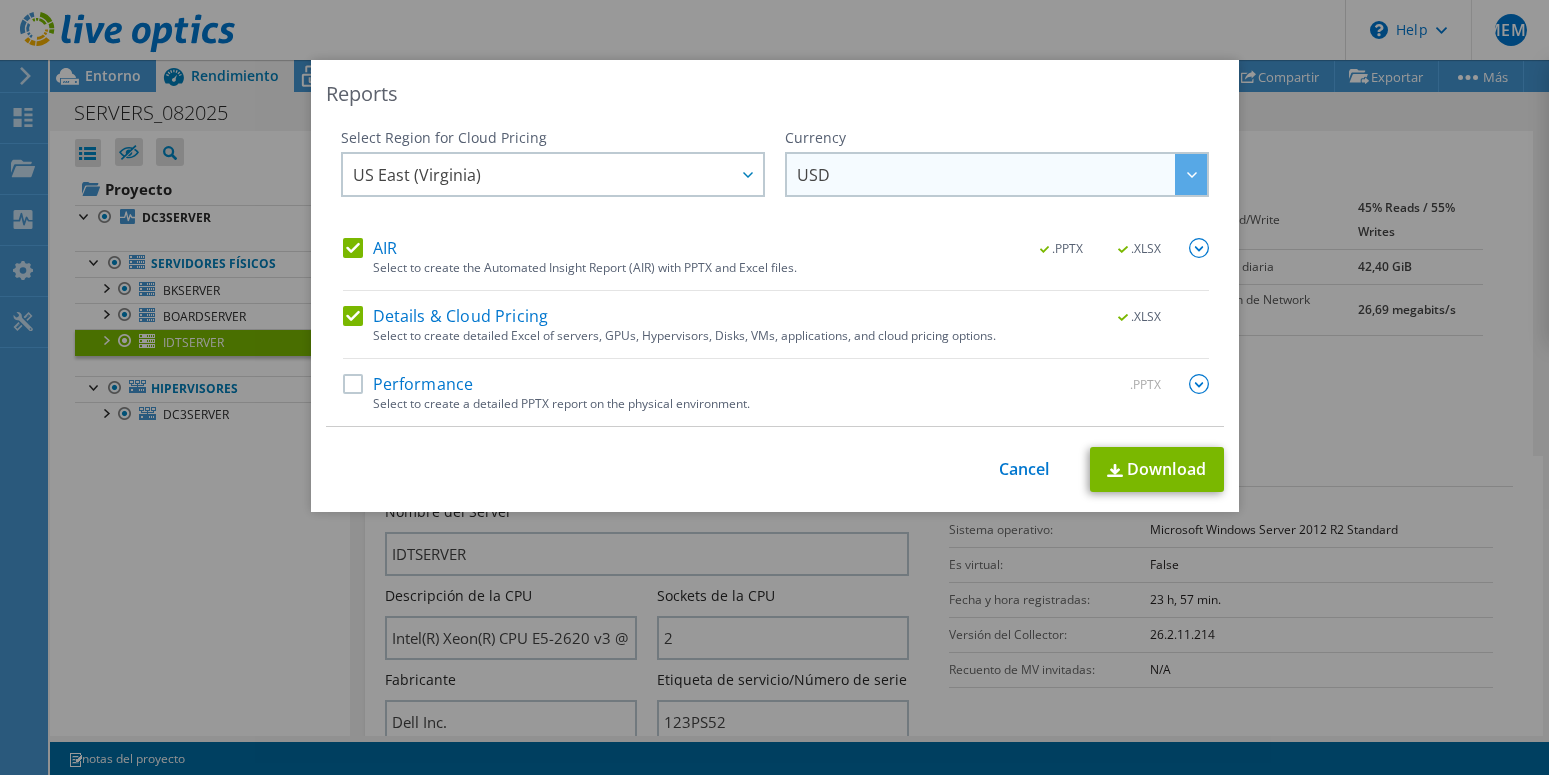 click on "USD" at bounding box center [1002, 174] 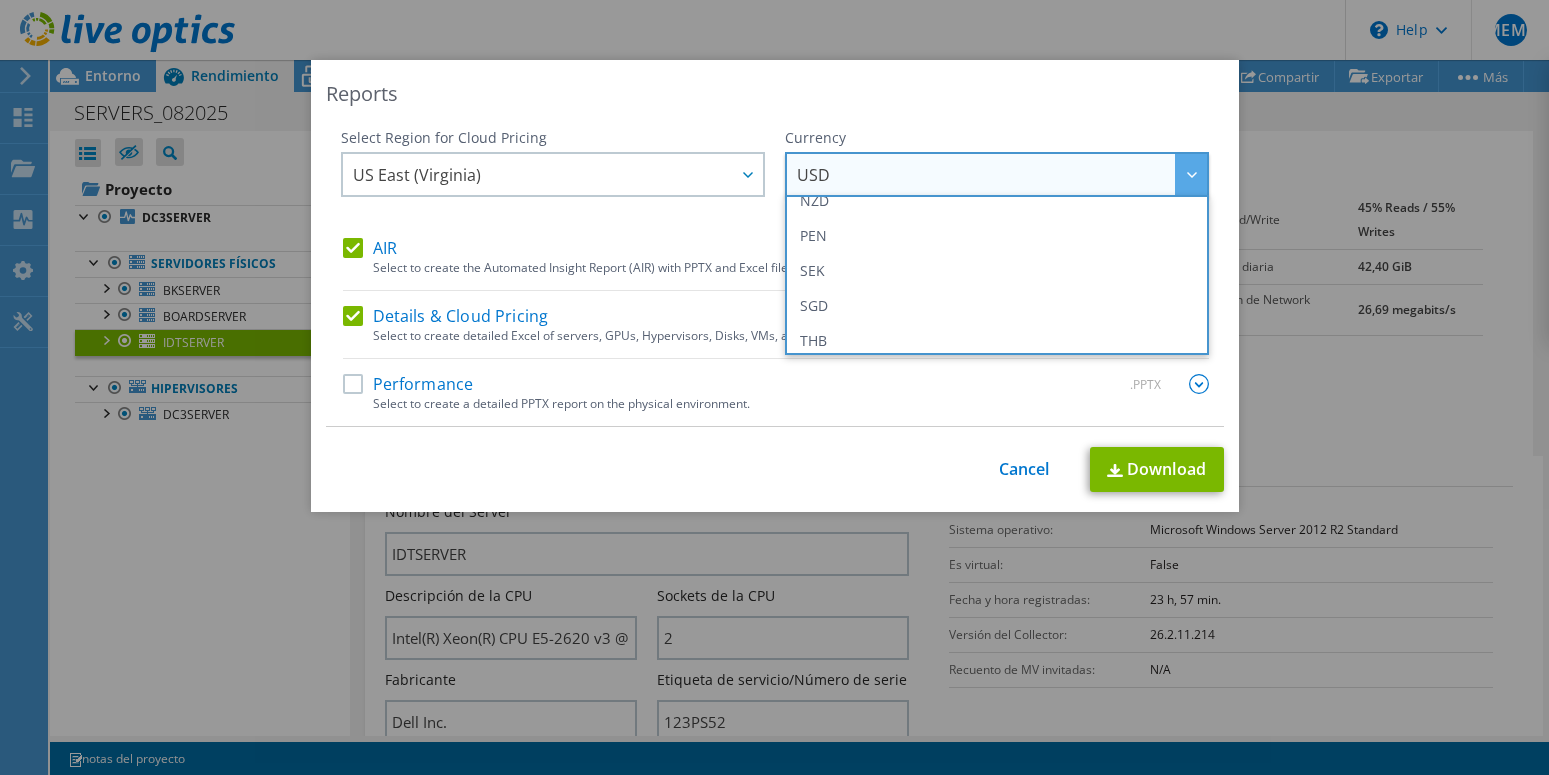 scroll, scrollTop: 725, scrollLeft: 0, axis: vertical 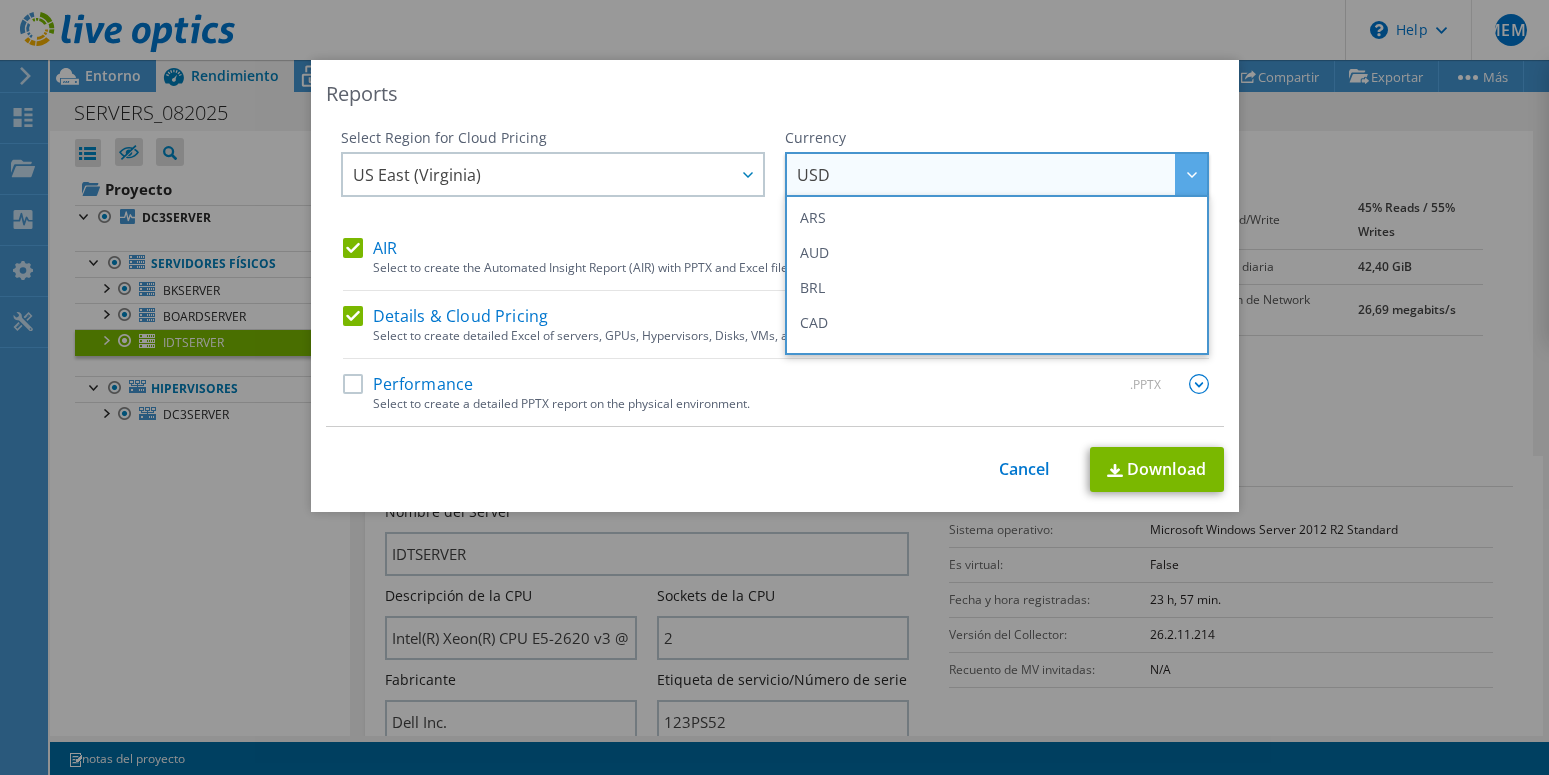click on "Reports
Select Region for Cloud Pricing
Asia Pacific (Hong Kong)
Asia Pacific (Mumbai)
Asia Pacific (Seoul)
Asia Pacific (Singapore)
Asia Pacific (Tokyo)
Australia
Canada
Europe (Frankfurt)
Europe (London)
South America (Sao Paulo)
US East (Virginia)
US West (California)
US East (Virginia) 				 					 						 					 				 ARS" at bounding box center [775, 286] 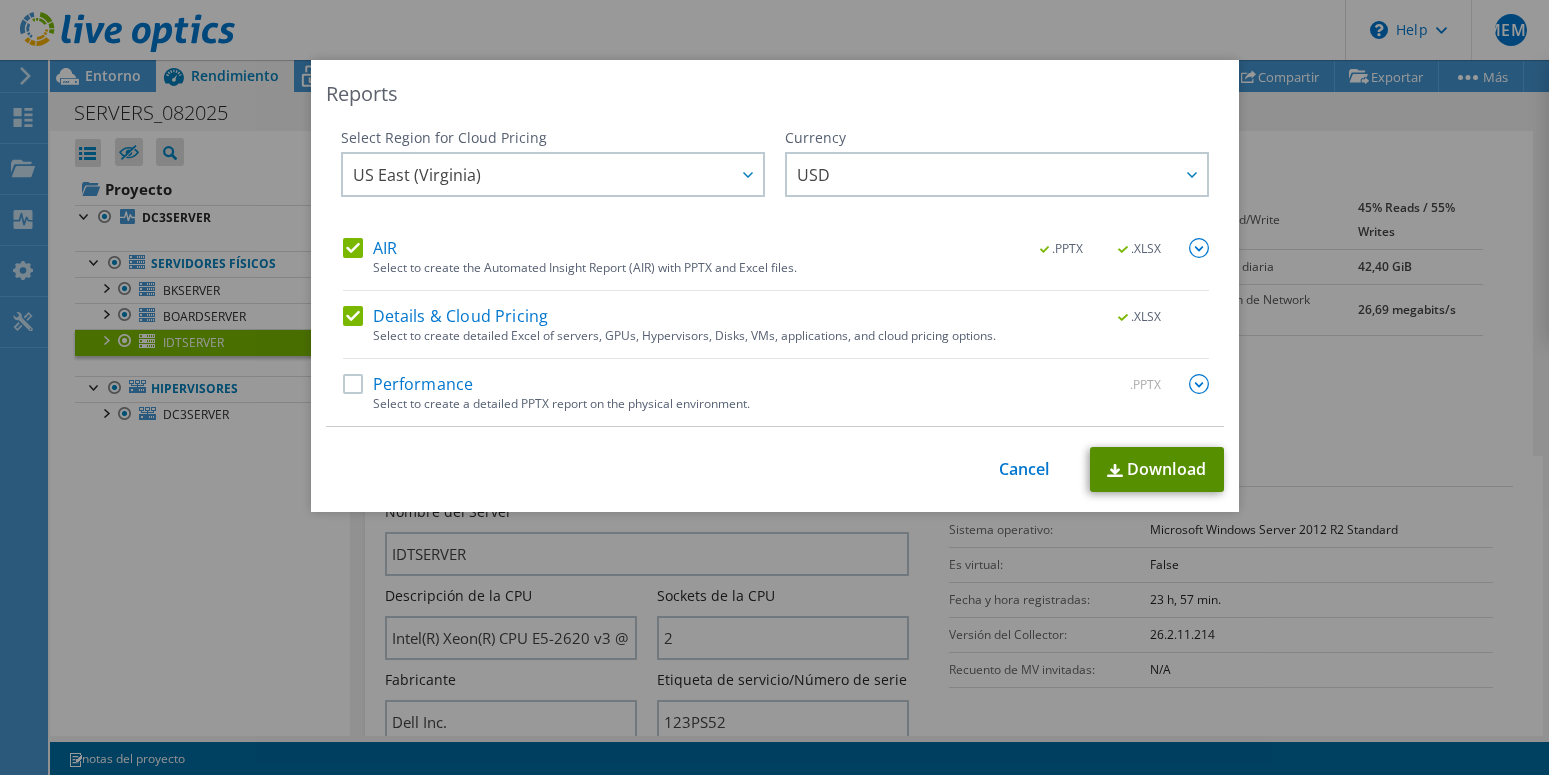 click on "Download" at bounding box center (1157, 469) 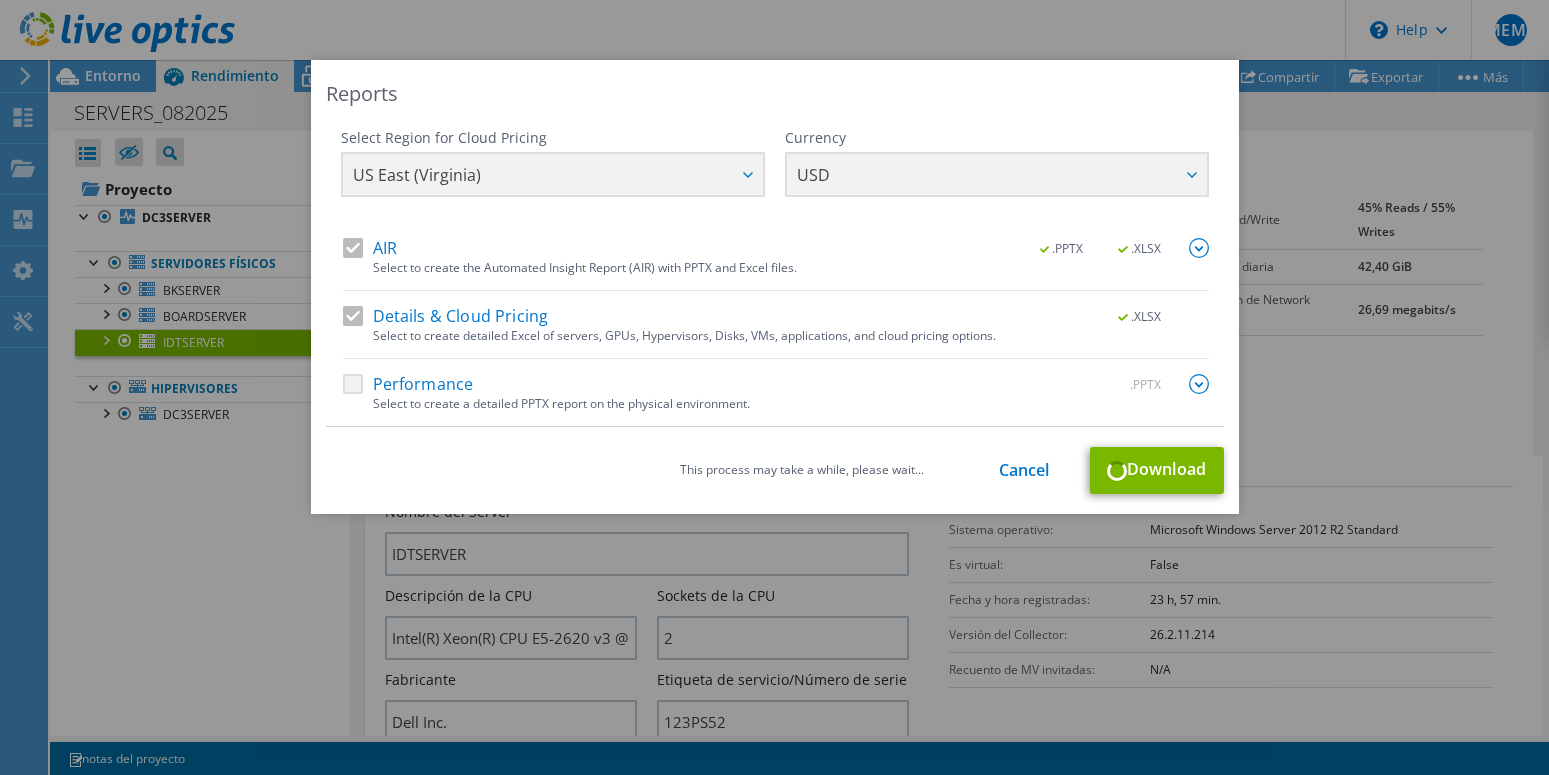 click on "This process may take a while, please wait...
Cancel
Download" at bounding box center [775, 470] 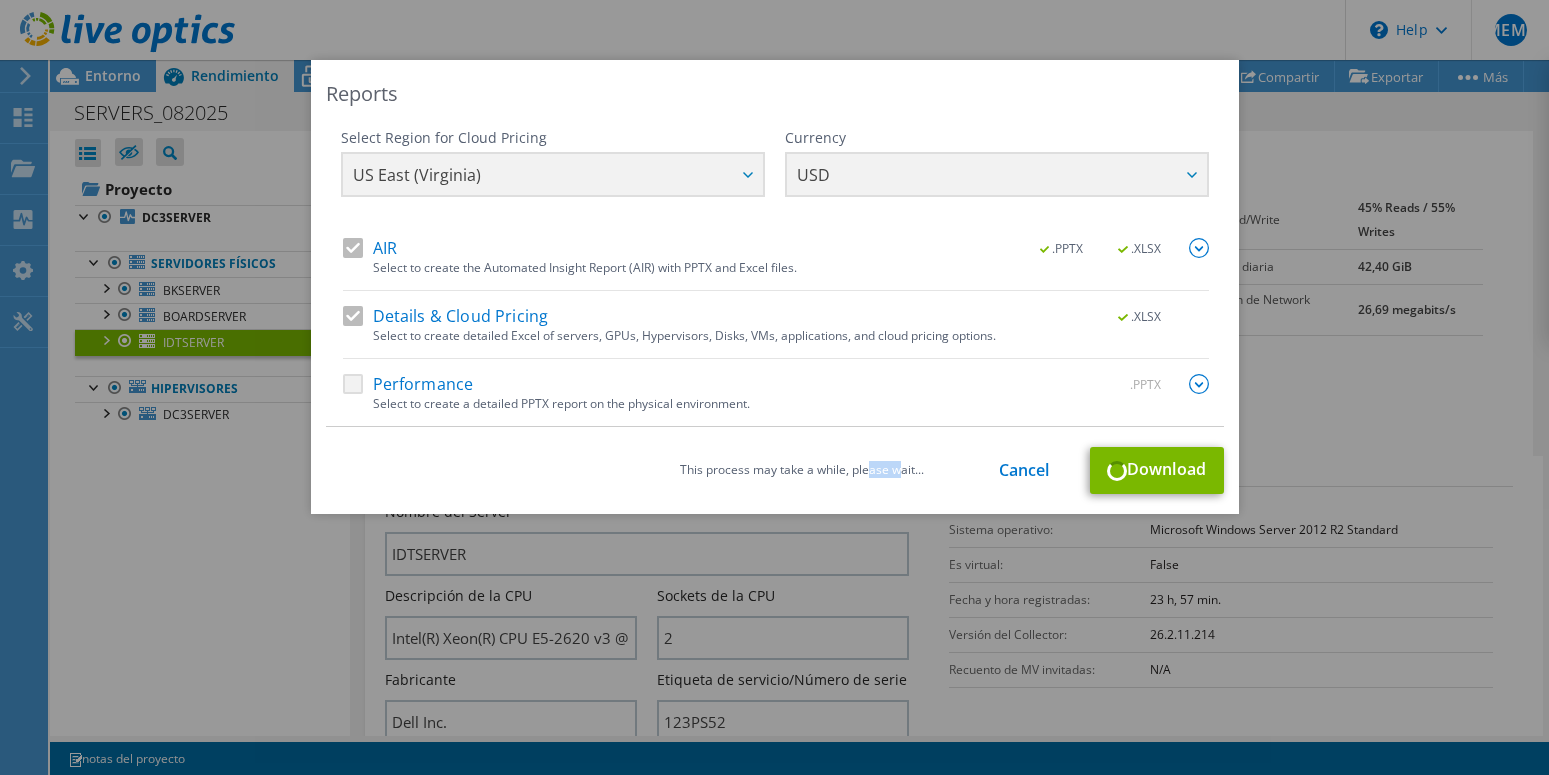 click on "This process may take a while, please wait...
Cancel
Download" at bounding box center (775, 470) 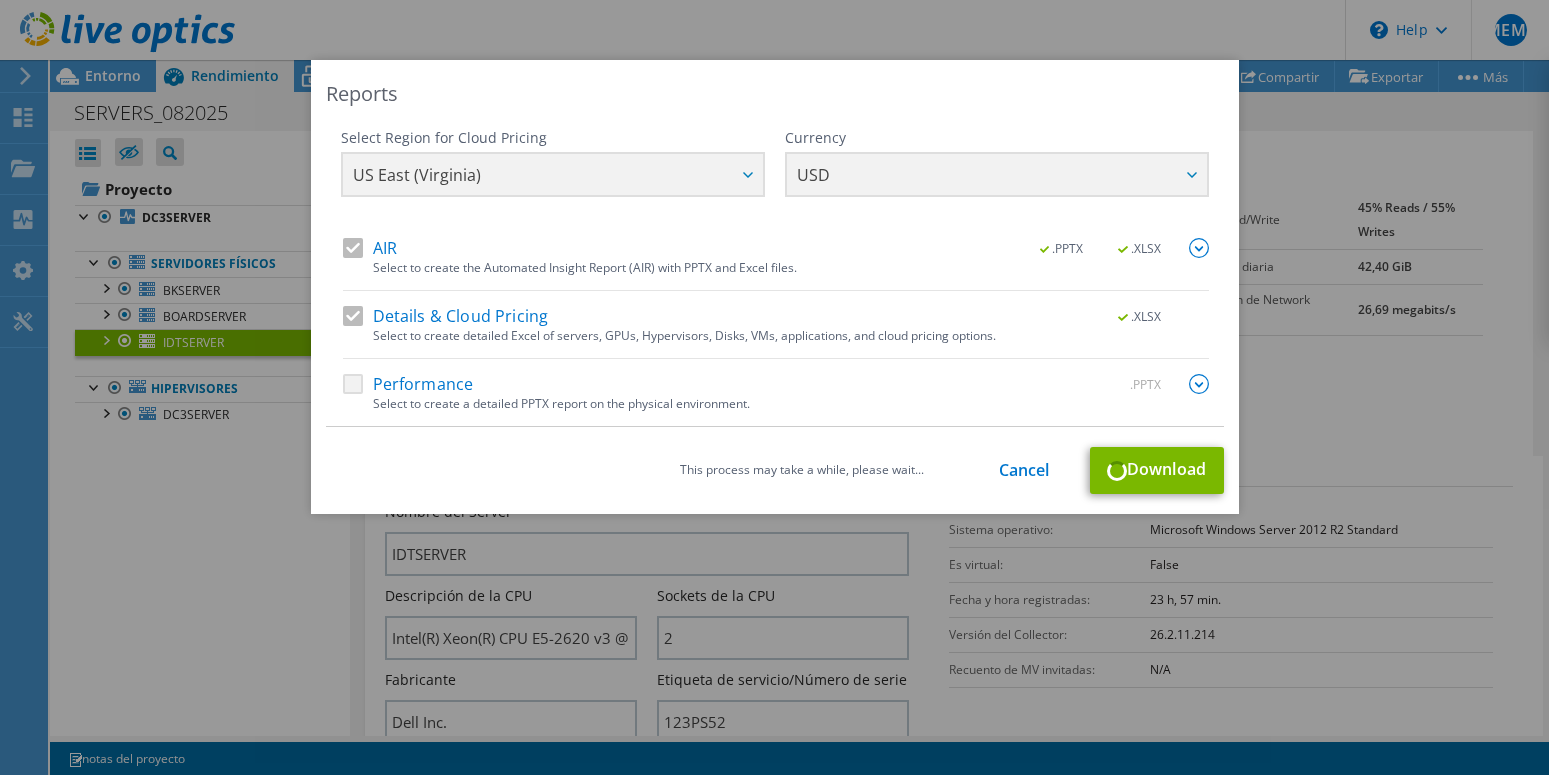 click on "This process may take a while, please wait..." at bounding box center [802, 470] 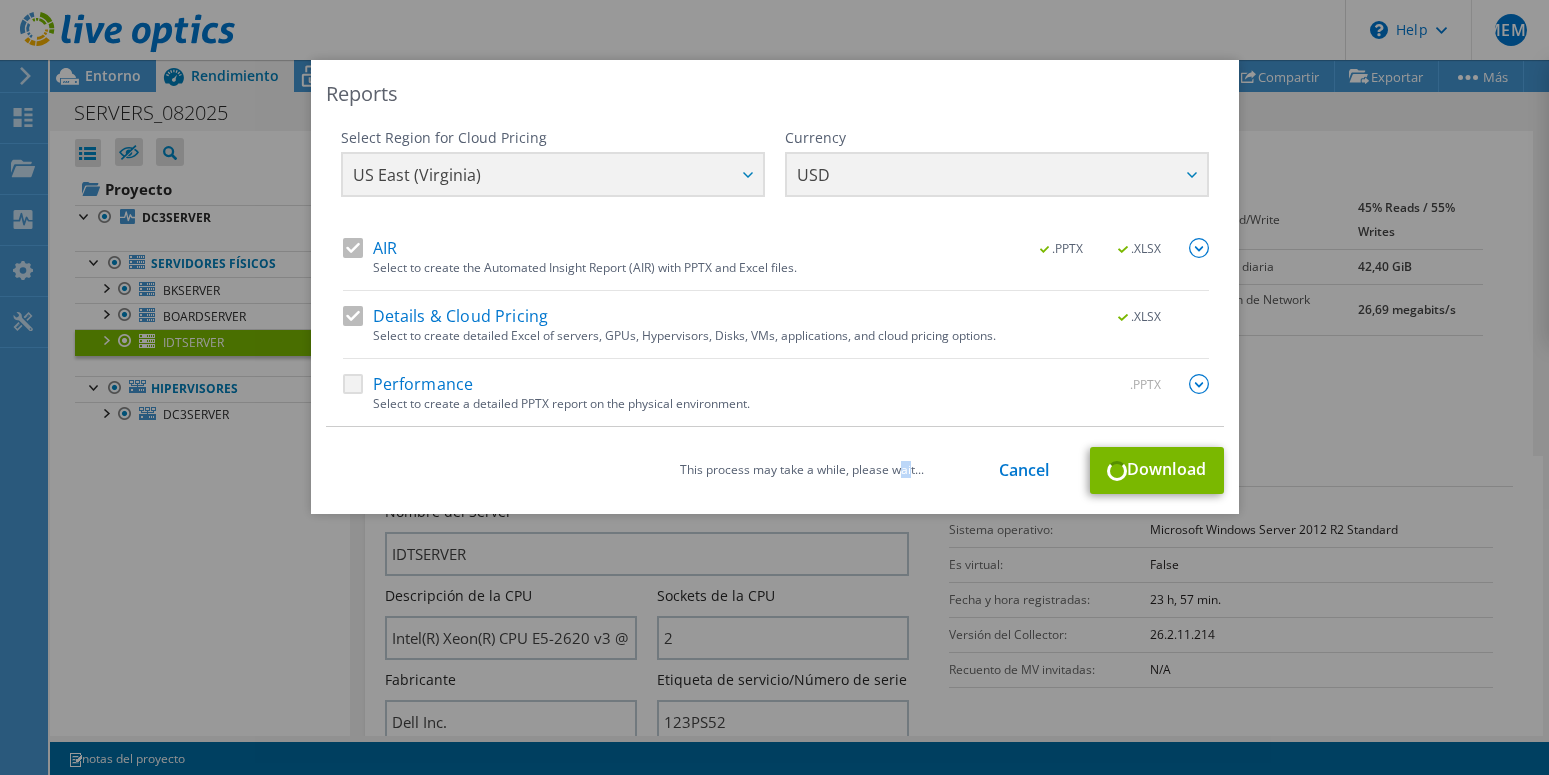 click on "This process may take a while, please wait..." at bounding box center (802, 470) 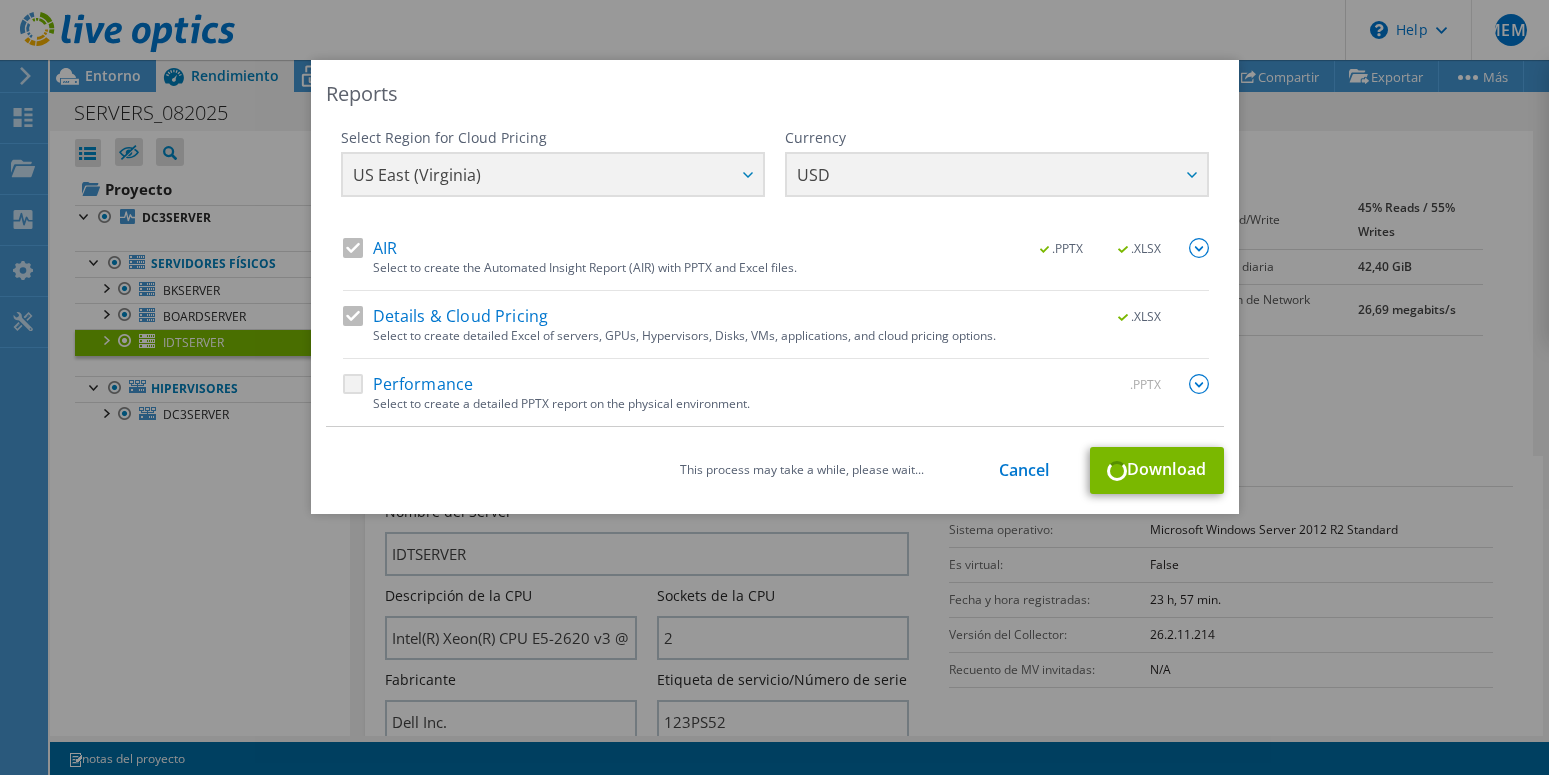 click on "This process may take a while, please wait..." at bounding box center [802, 470] 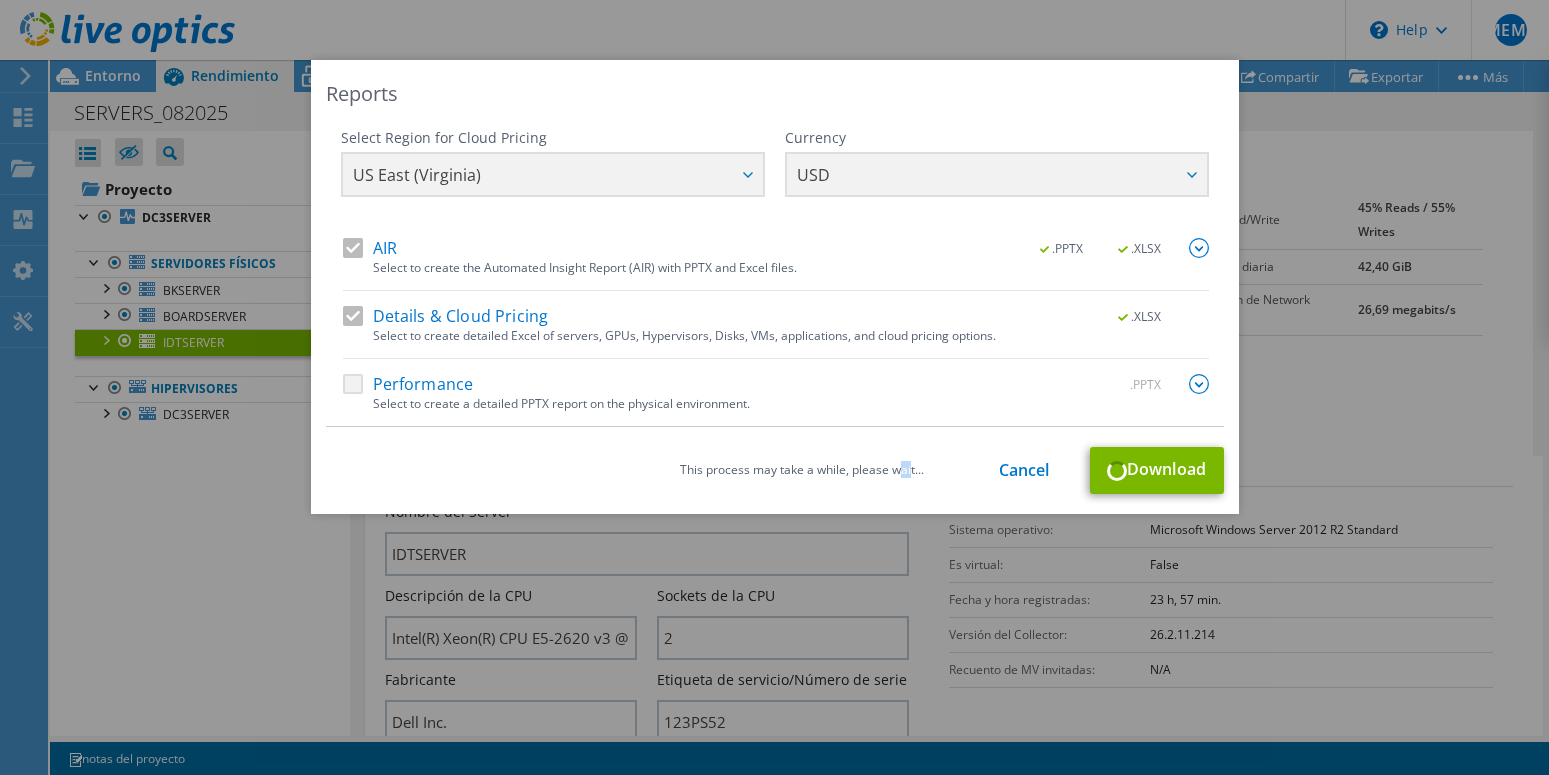 click on "This process may take a while, please wait..." at bounding box center [802, 470] 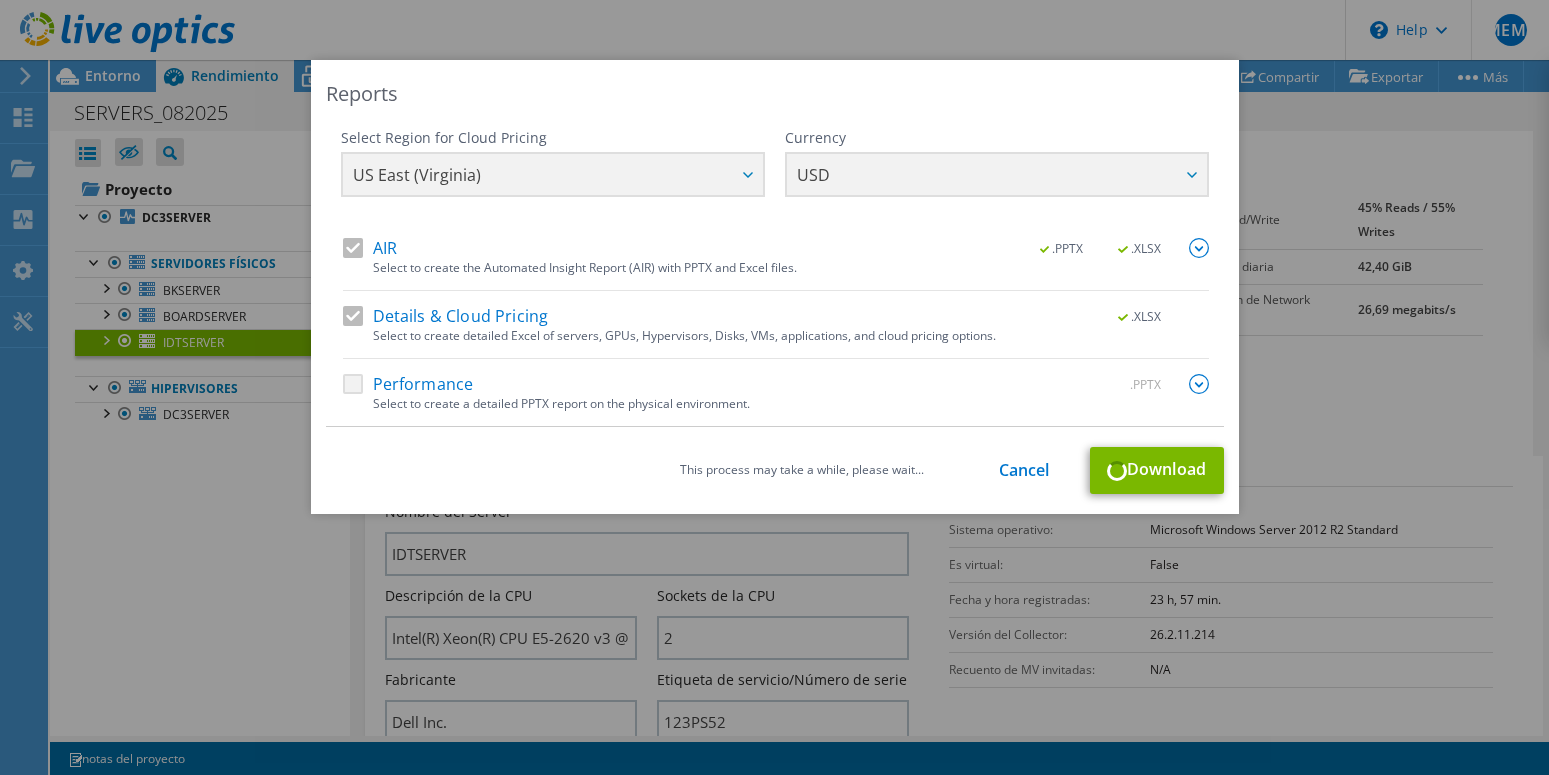 click on "This process may take a while, please wait..." at bounding box center [802, 470] 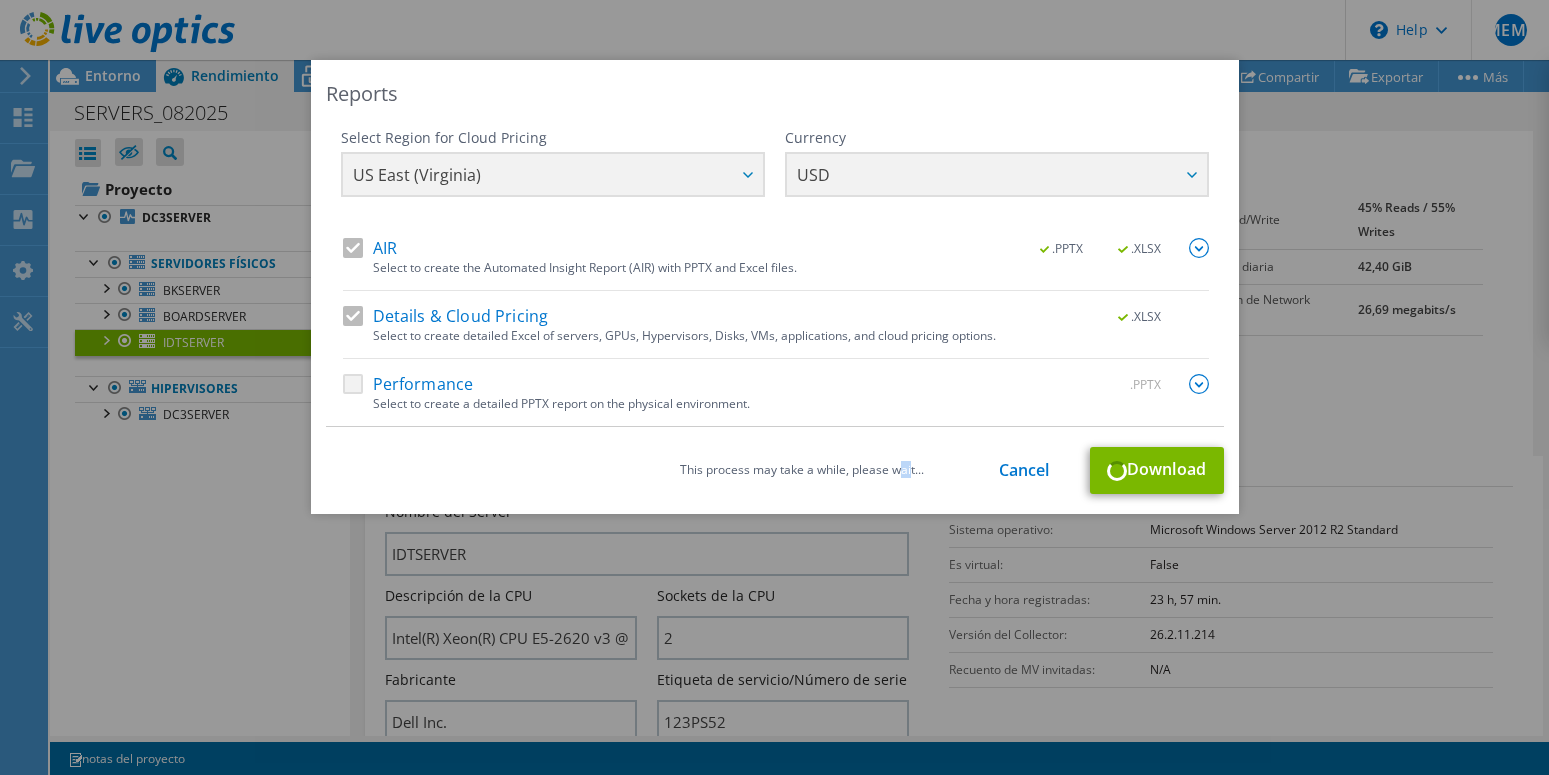 click on "This process may take a while, please wait..." at bounding box center [802, 470] 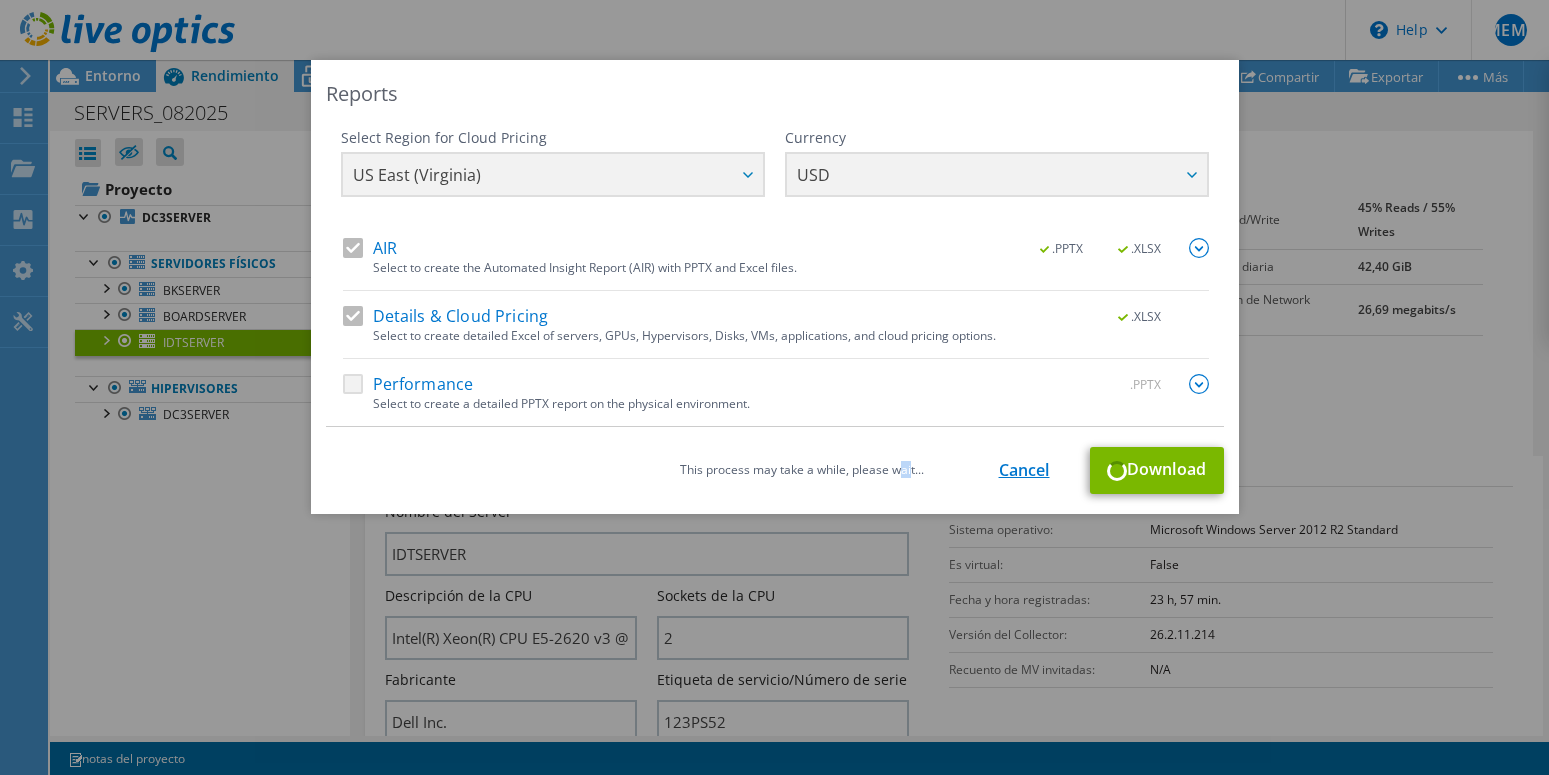 click on "Cancel" at bounding box center (1024, 470) 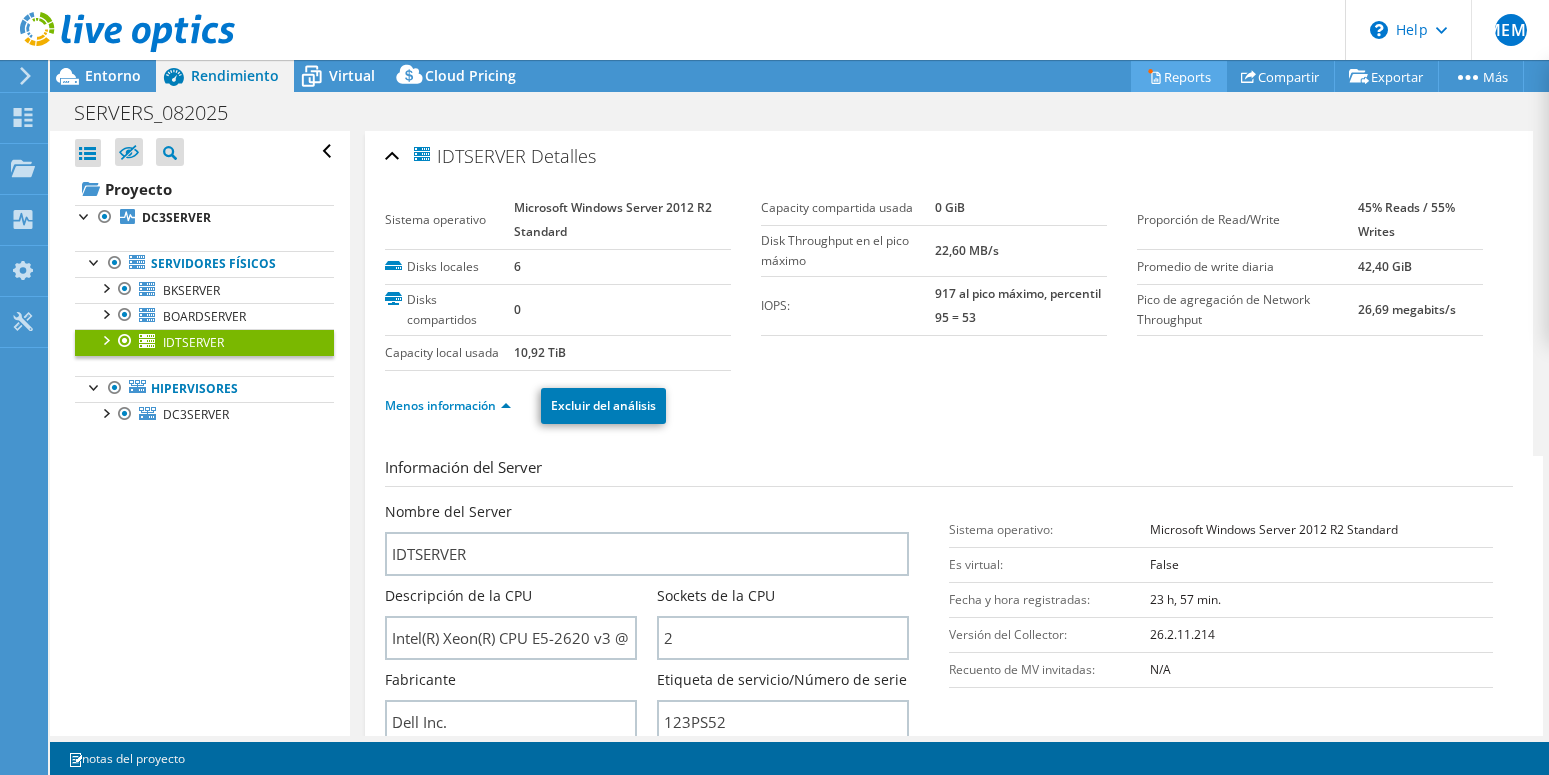 click on "Reports" at bounding box center (1179, 76) 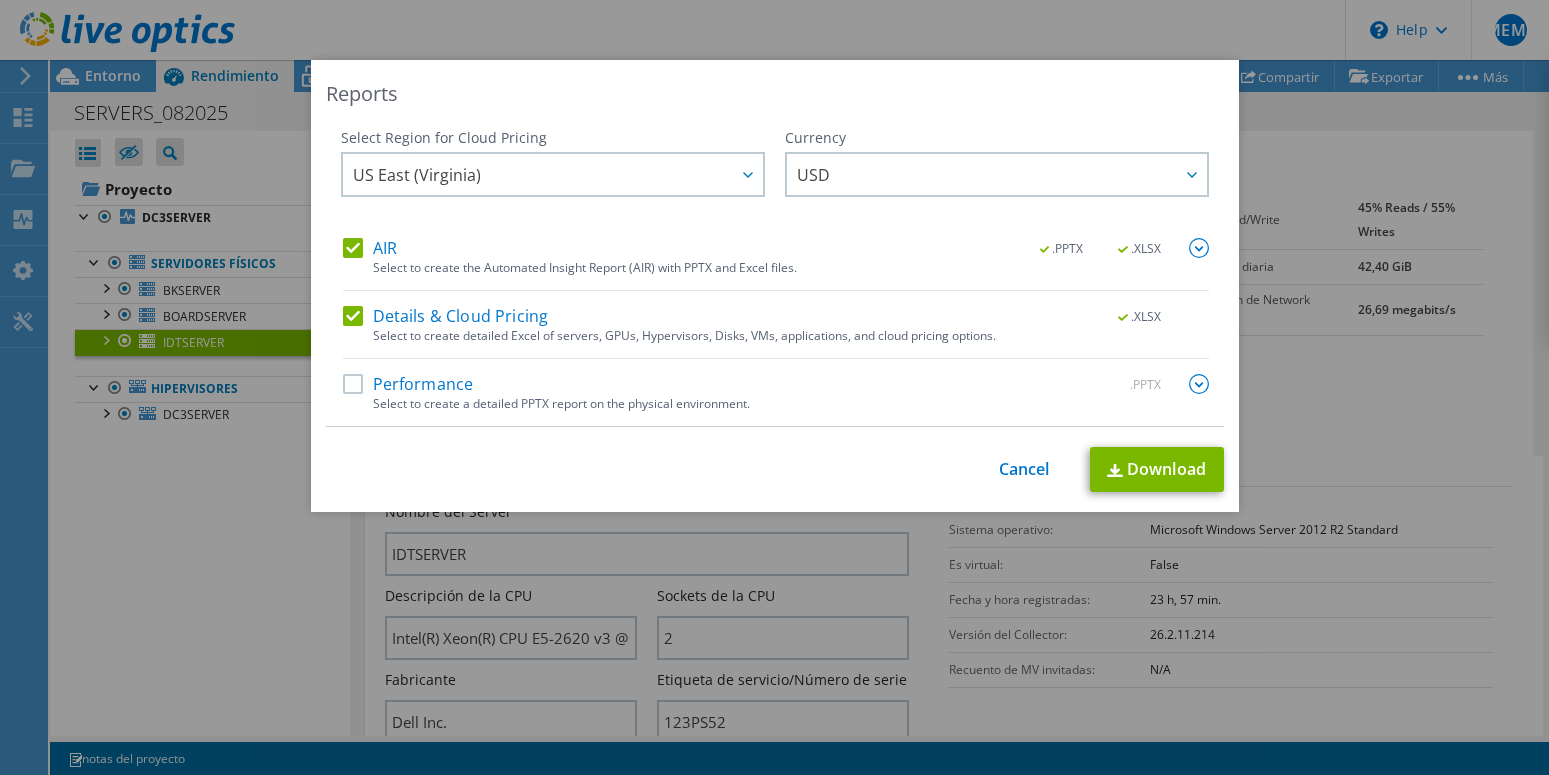click on "AIR" at bounding box center (370, 248) 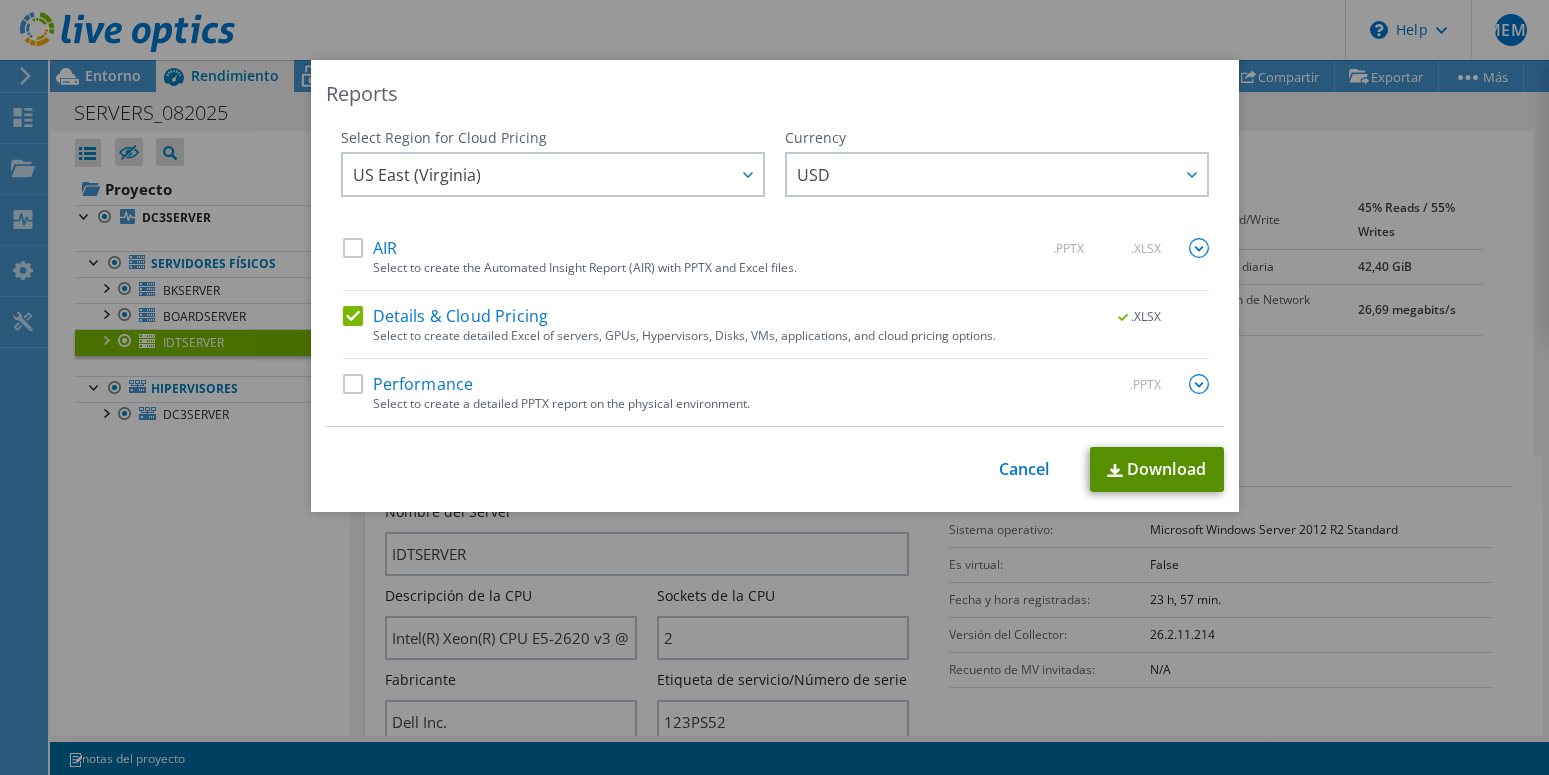 click on "Download" at bounding box center (1157, 469) 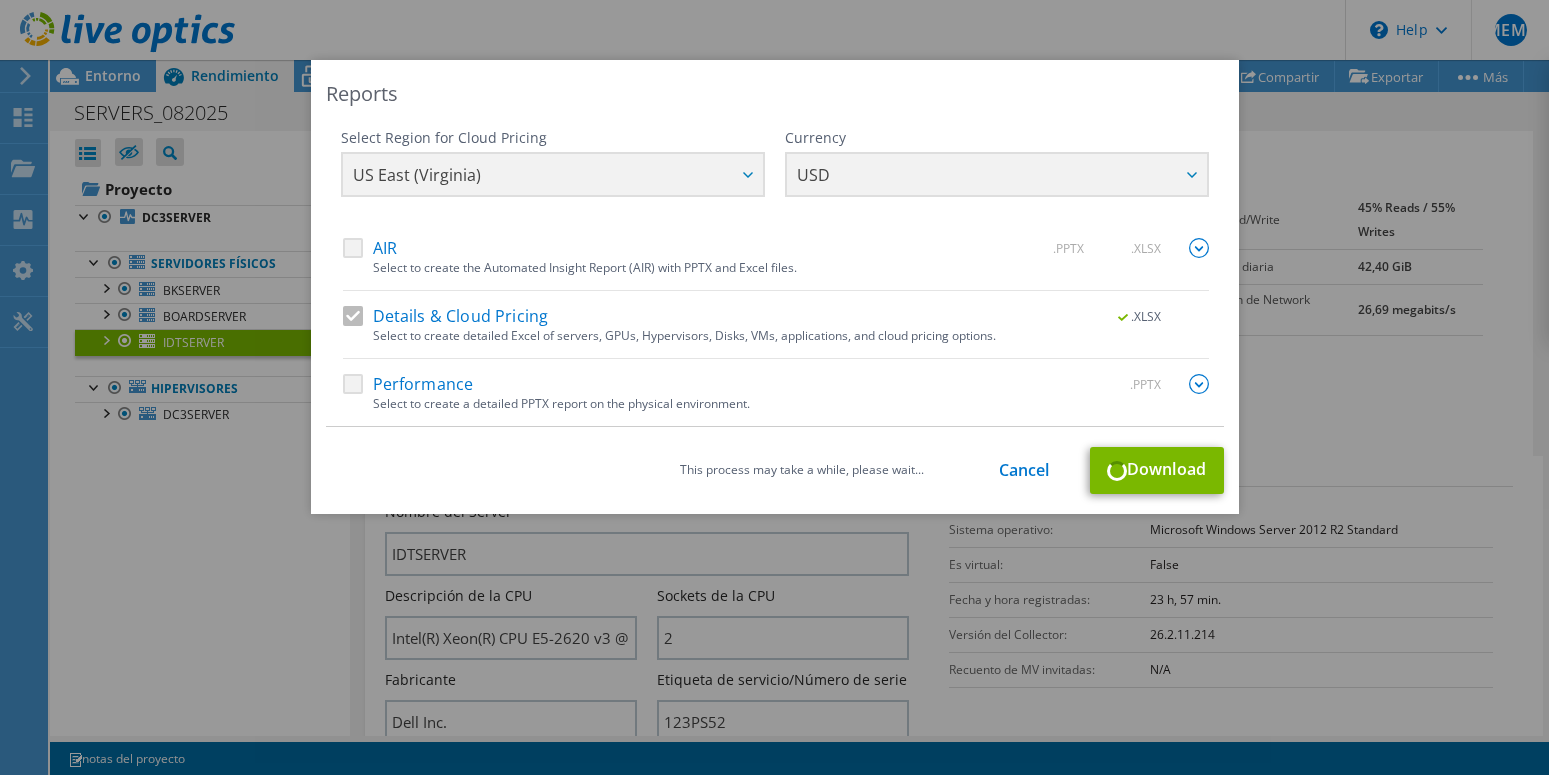click at bounding box center [1199, 384] 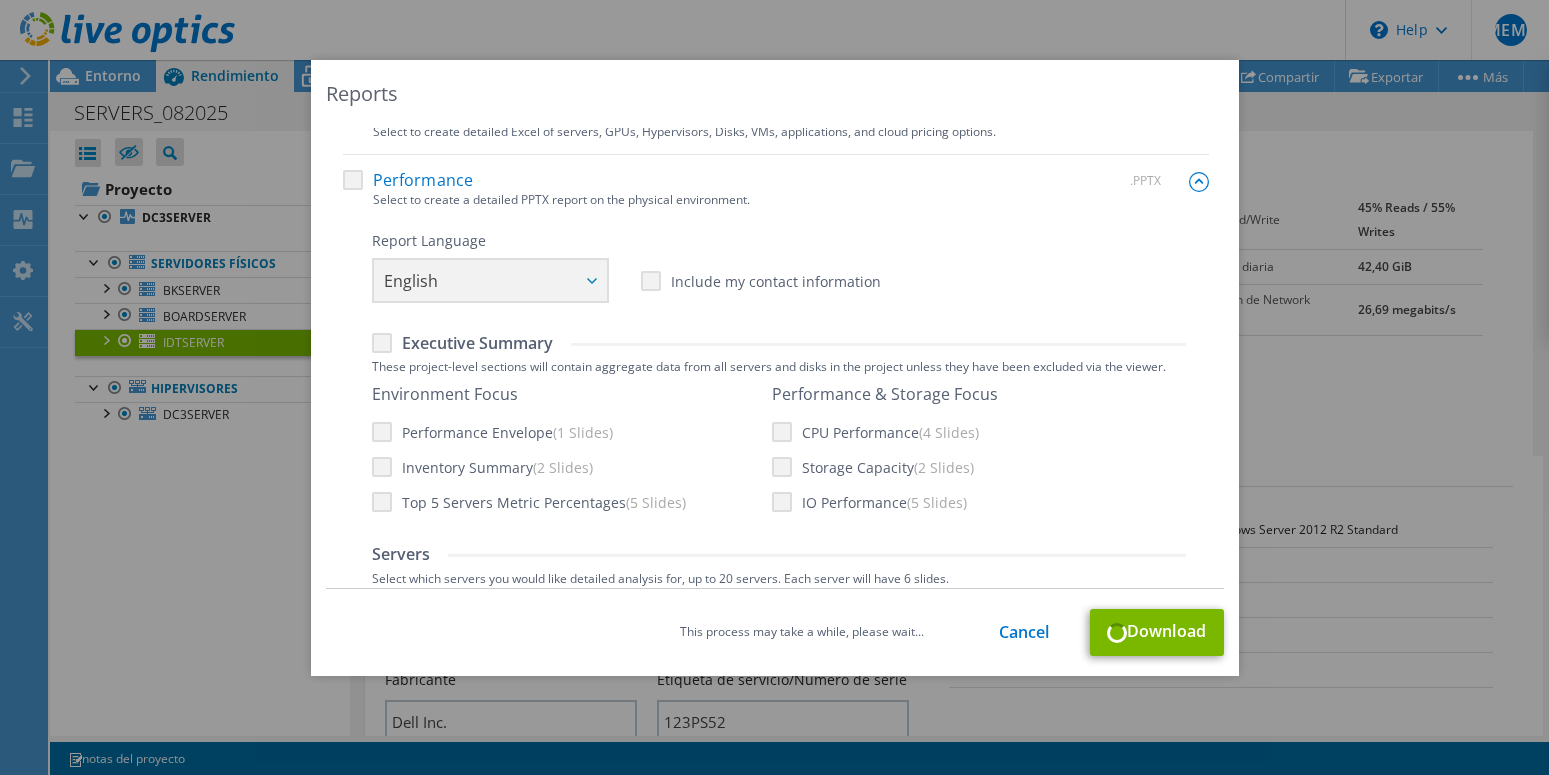 scroll, scrollTop: 306, scrollLeft: 0, axis: vertical 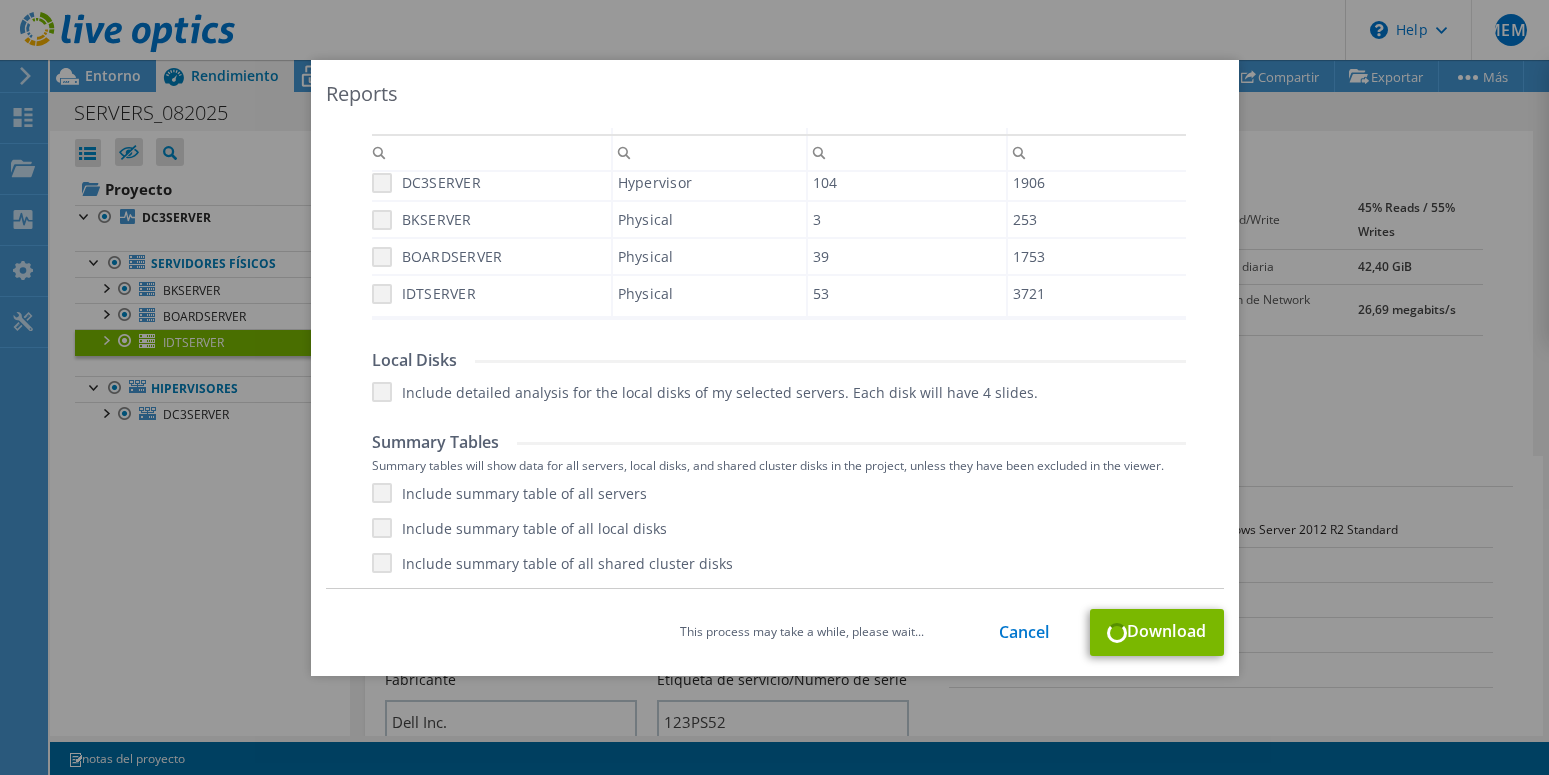 click on "Include summary table of all servers
Include summary table of all local disks
Include summary table of all shared cluster disks" at bounding box center [779, 528] 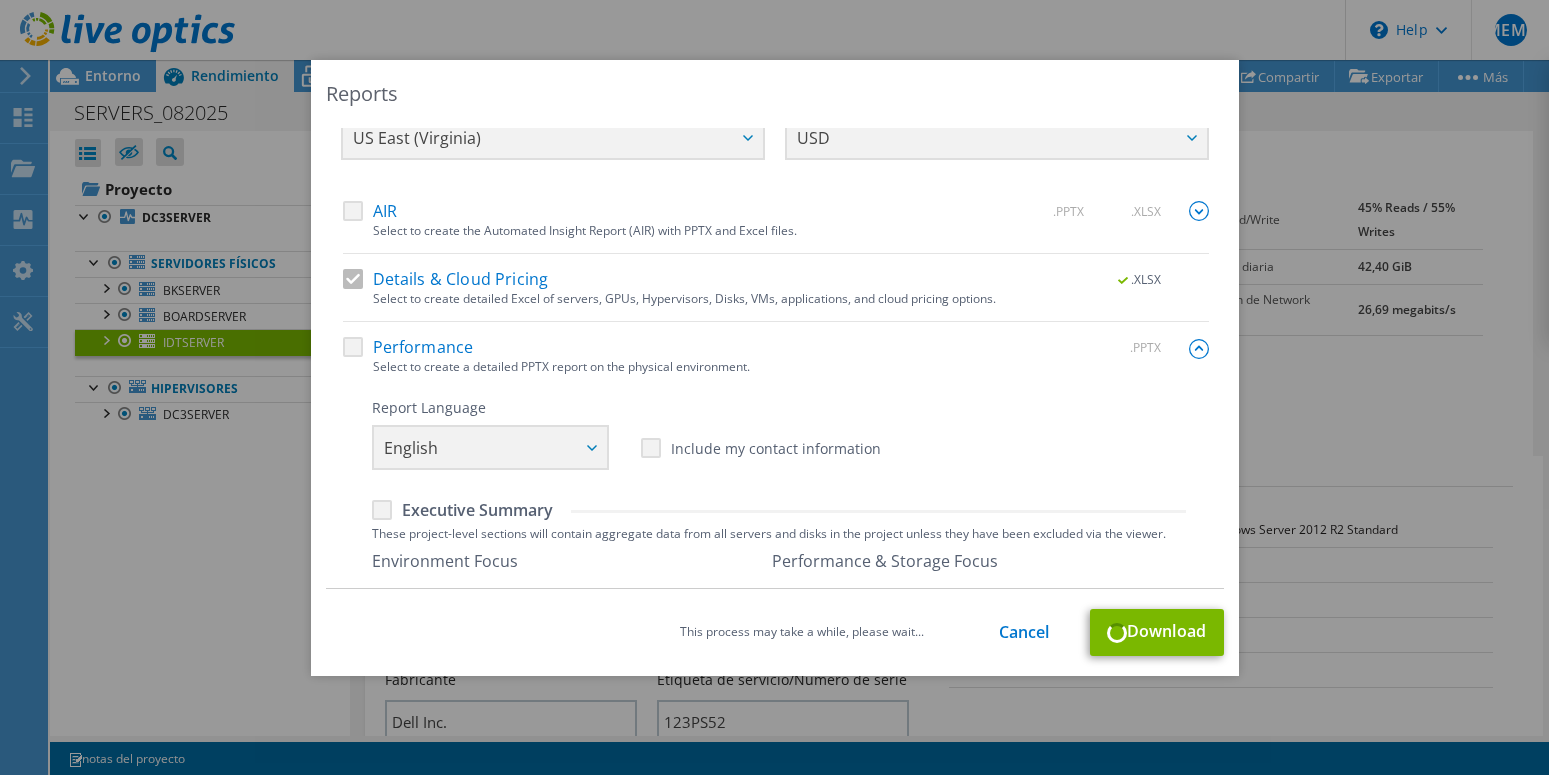 scroll, scrollTop: 0, scrollLeft: 0, axis: both 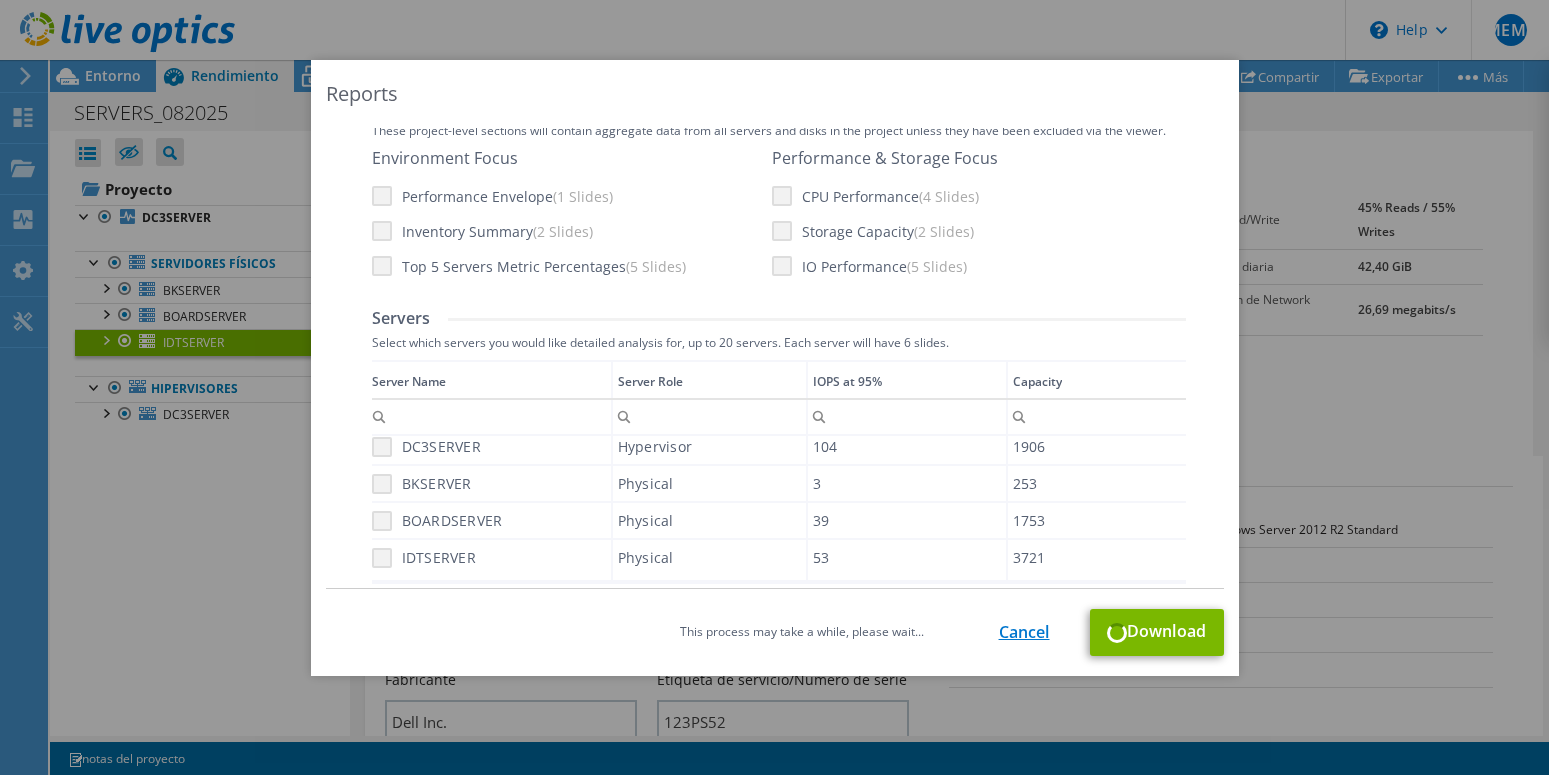 click on "Cancel" at bounding box center (1024, 632) 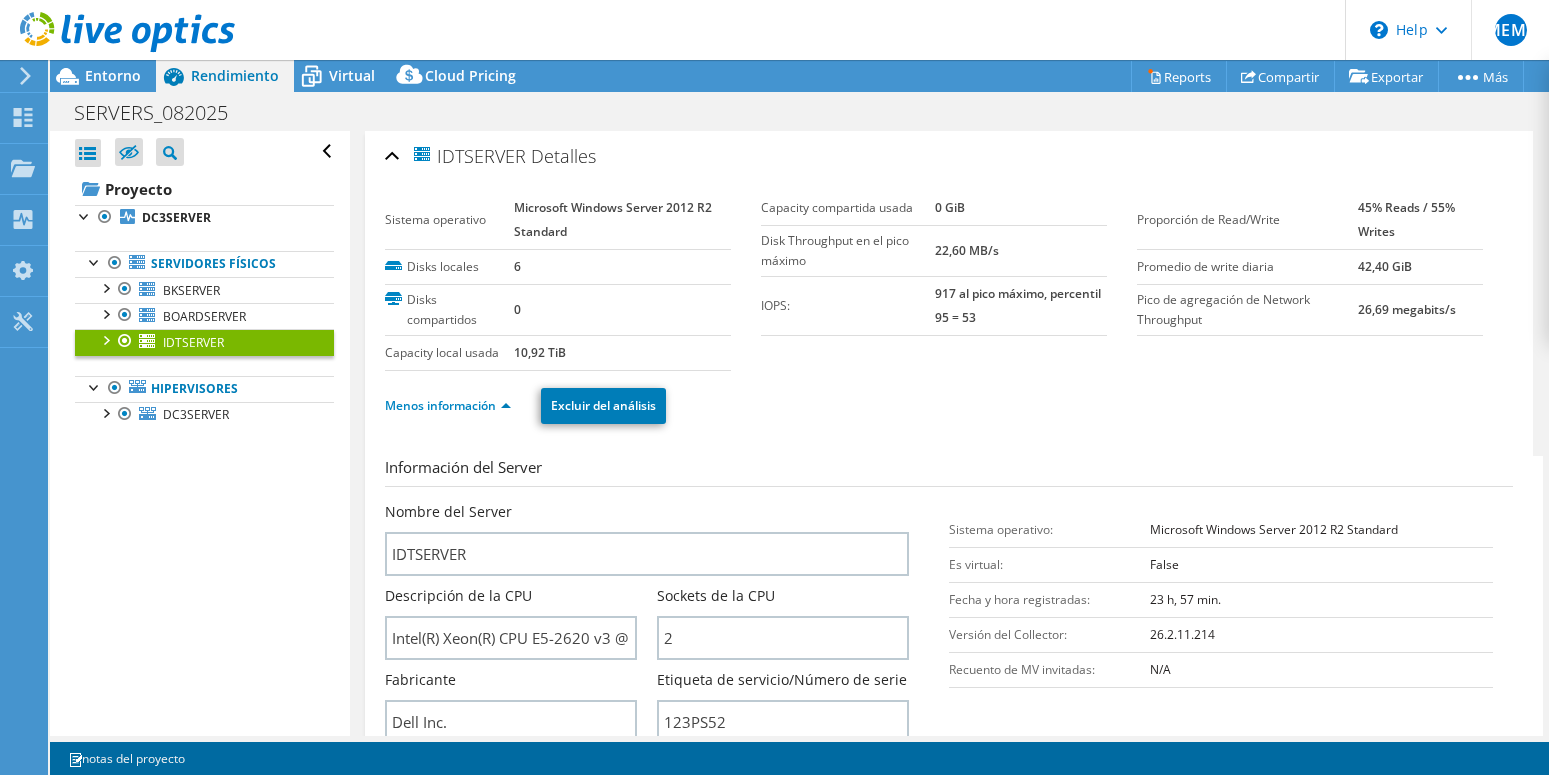 click on "Abrir todo
Cerrar todo
Ocultar nodos excluidos
Filtro de árbol del proyecto" at bounding box center [199, 433] 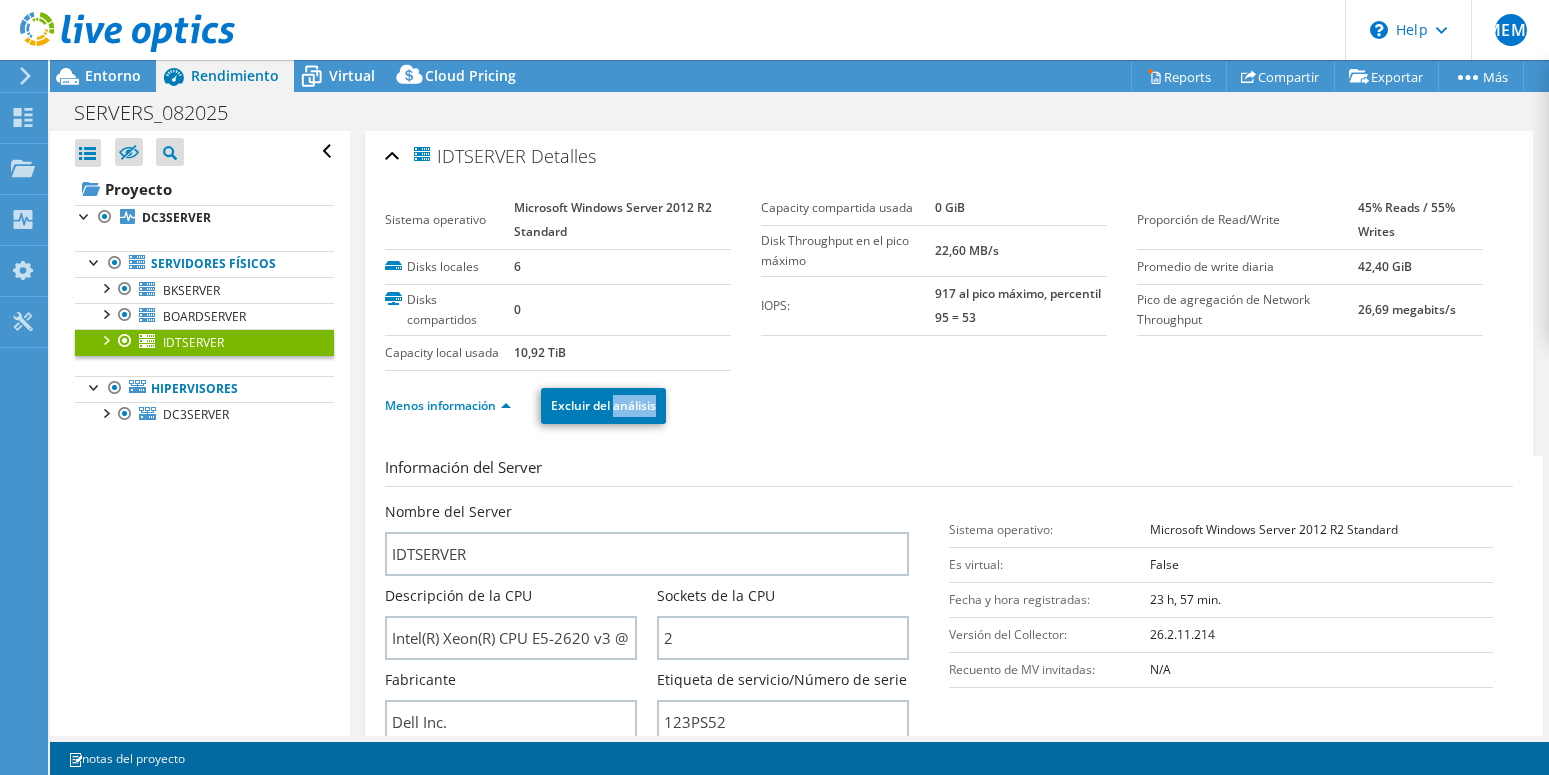 click on "Menos información
Excluir del análisis" at bounding box center [949, 403] 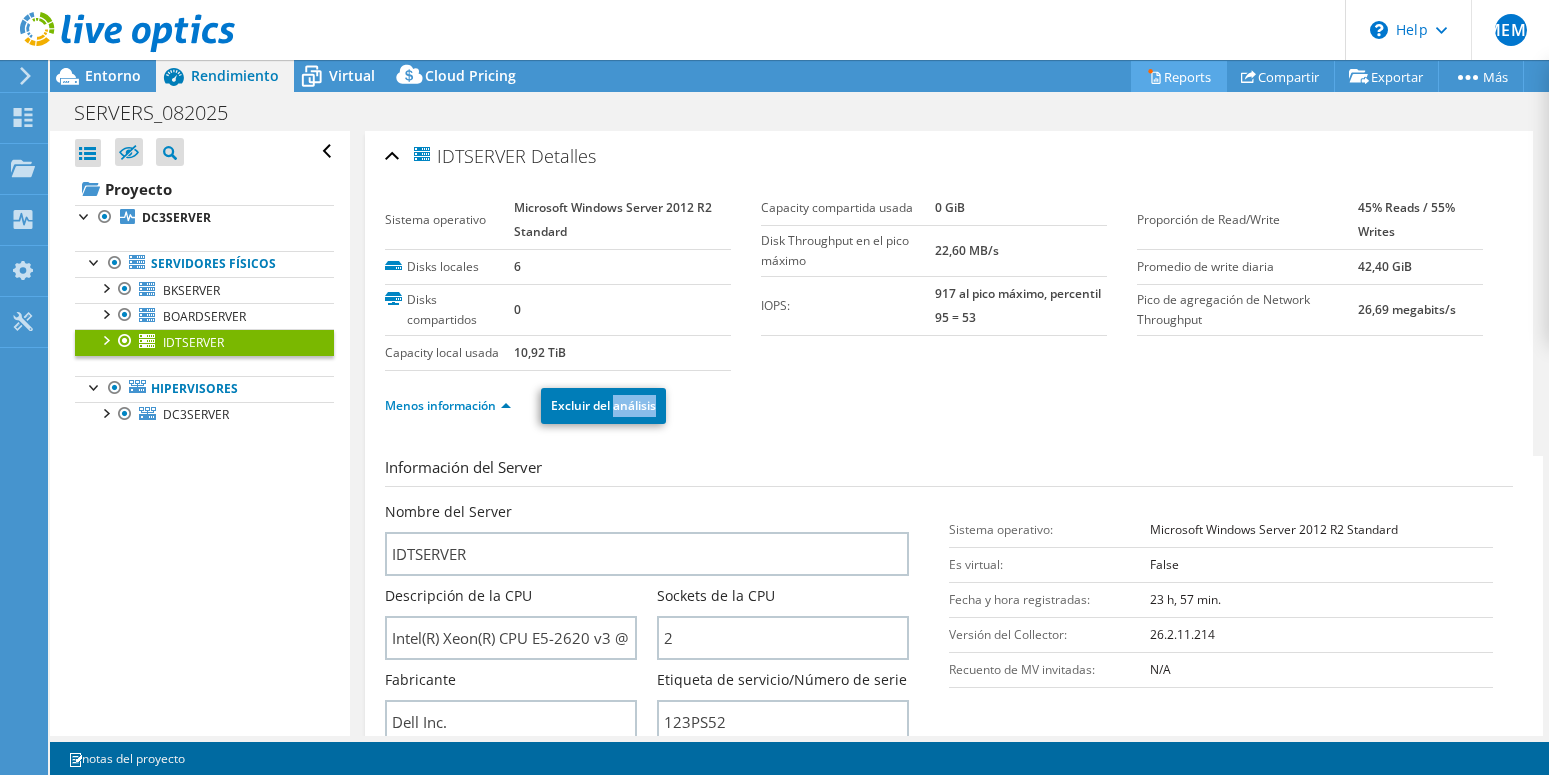 click on "Reports" at bounding box center (1179, 76) 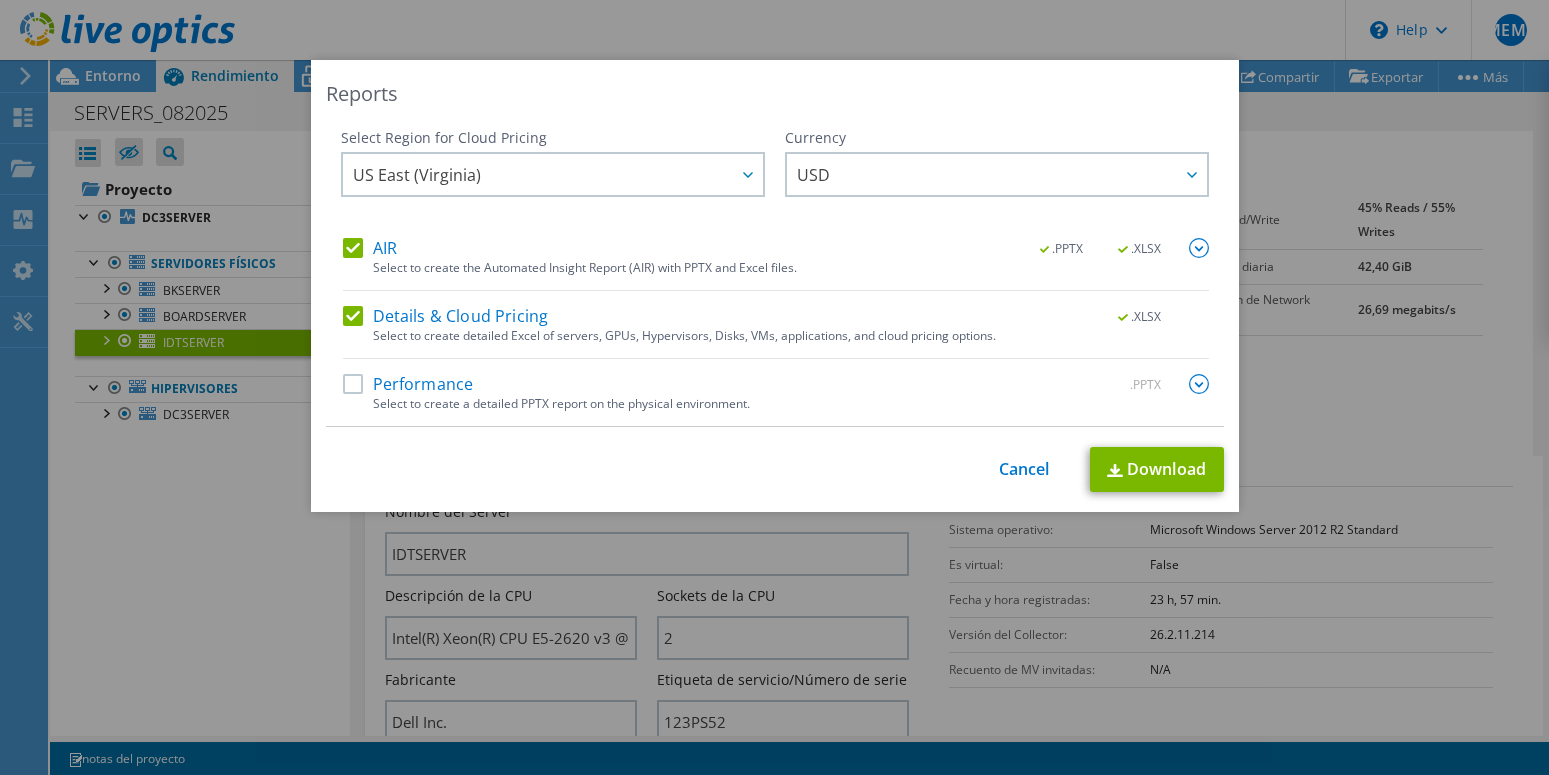 click on "Reports" at bounding box center (775, 94) 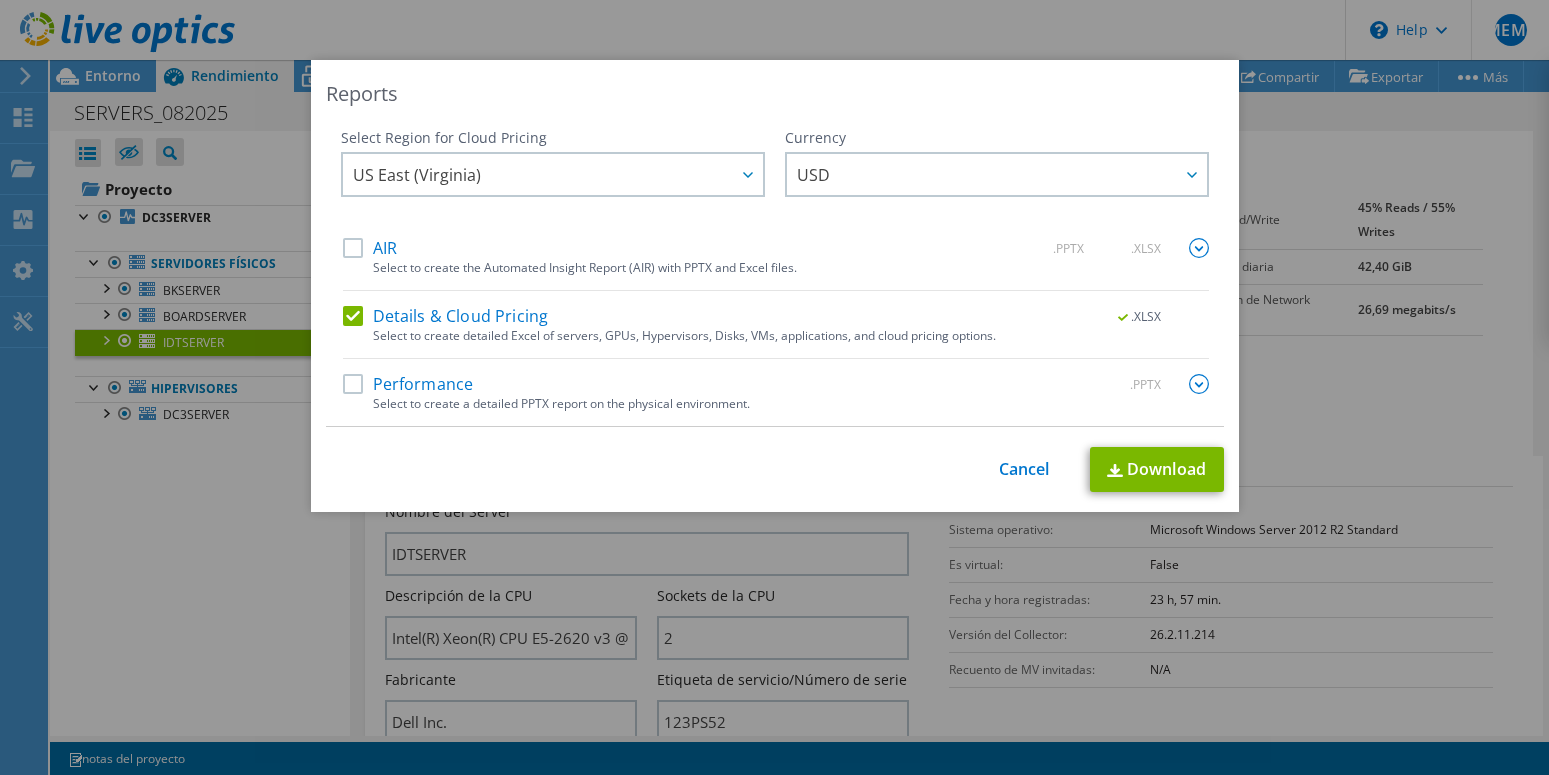 click on "Reports
Select Region for Cloud Pricing
Asia Pacific (Hong Kong)
Asia Pacific (Mumbai)
Asia Pacific (Seoul)
Asia Pacific (Singapore)
Asia Pacific (Tokyo)
Australia
Canada
Europe (Frankfurt)
Europe (London)
South America (Sao Paulo)
US East (Virginia)
US West (California)
US East (Virginia)" at bounding box center [774, 387] 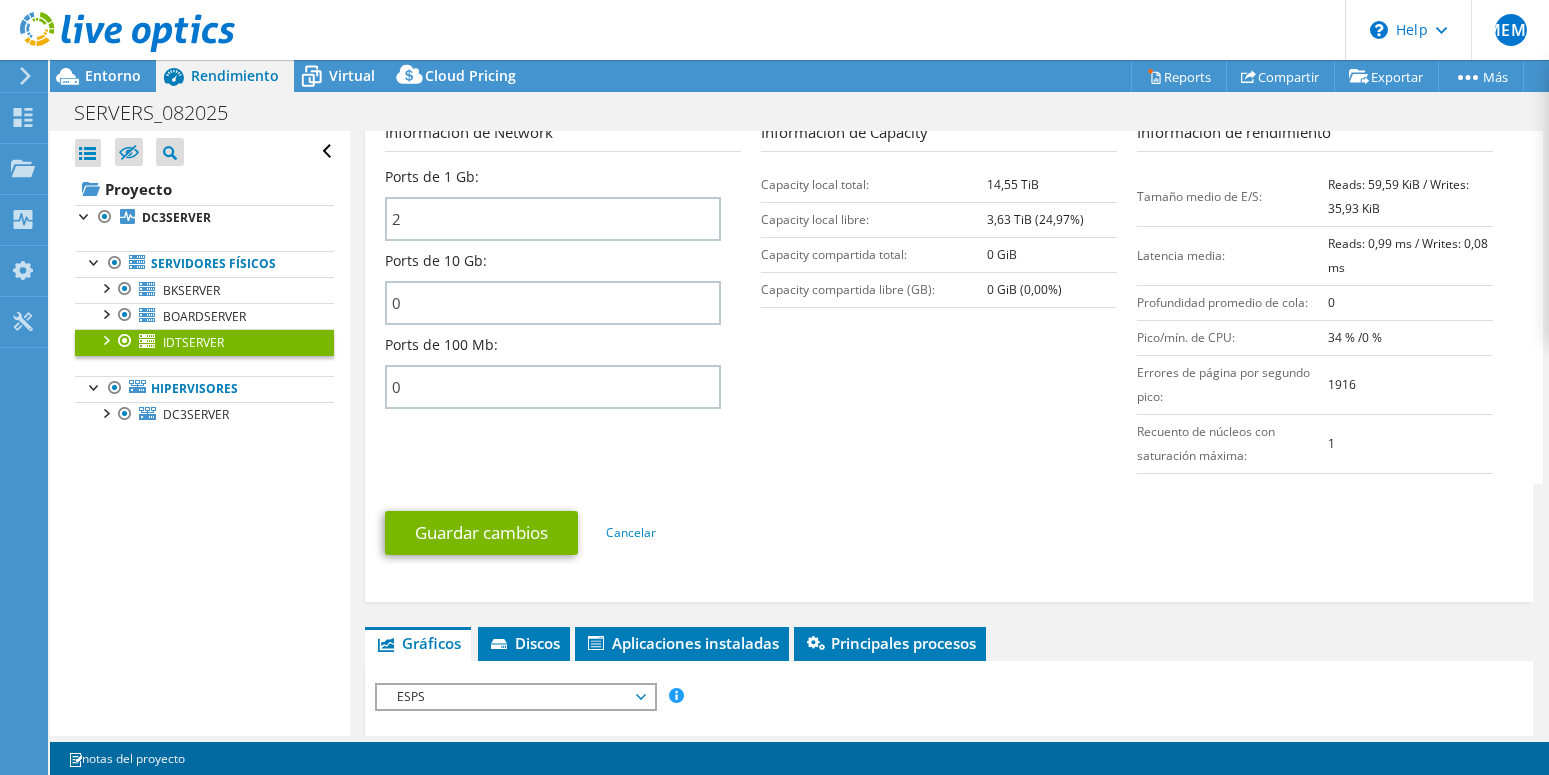 scroll, scrollTop: 1122, scrollLeft: 0, axis: vertical 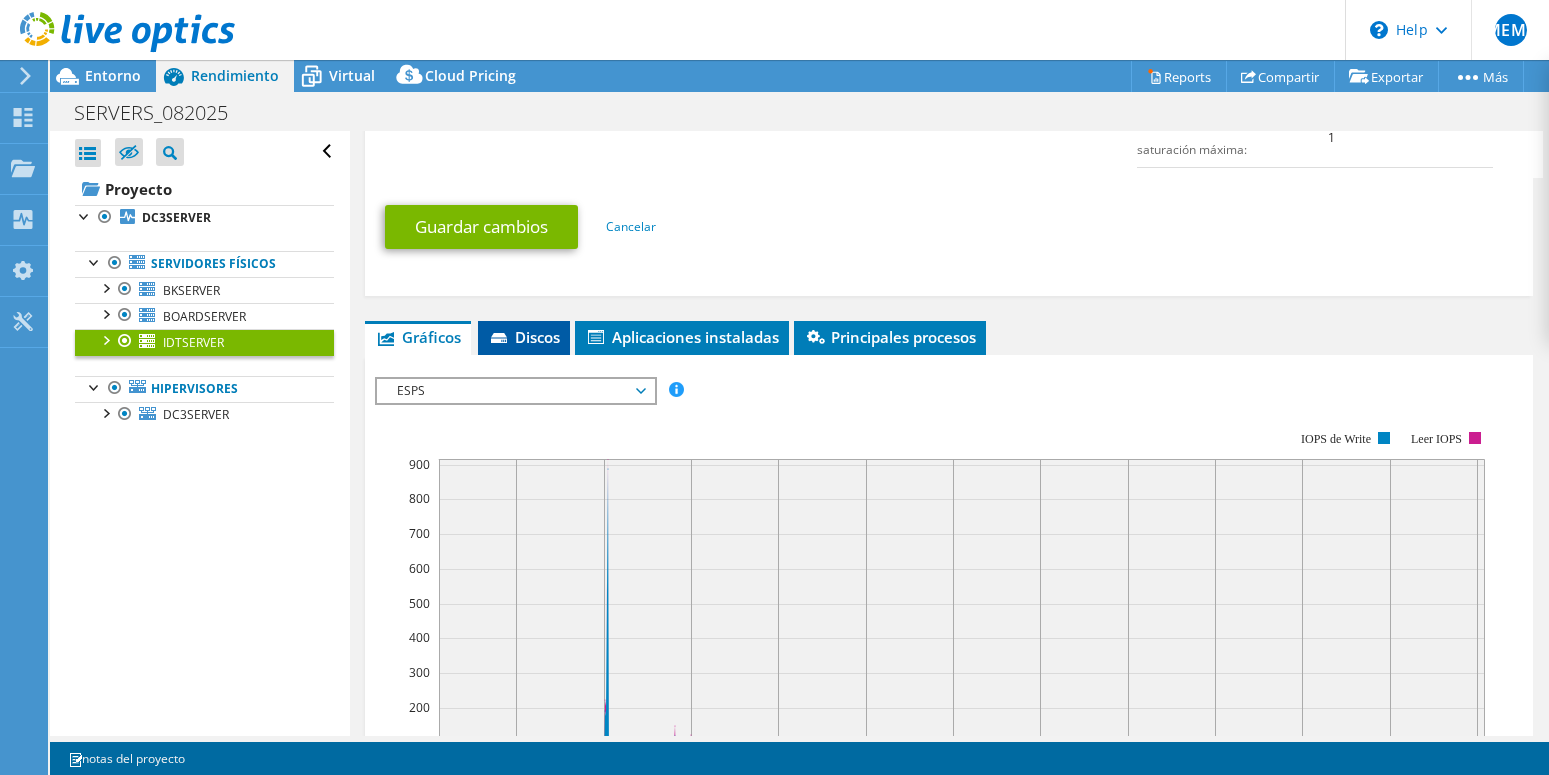 click on "Discos" at bounding box center (524, 337) 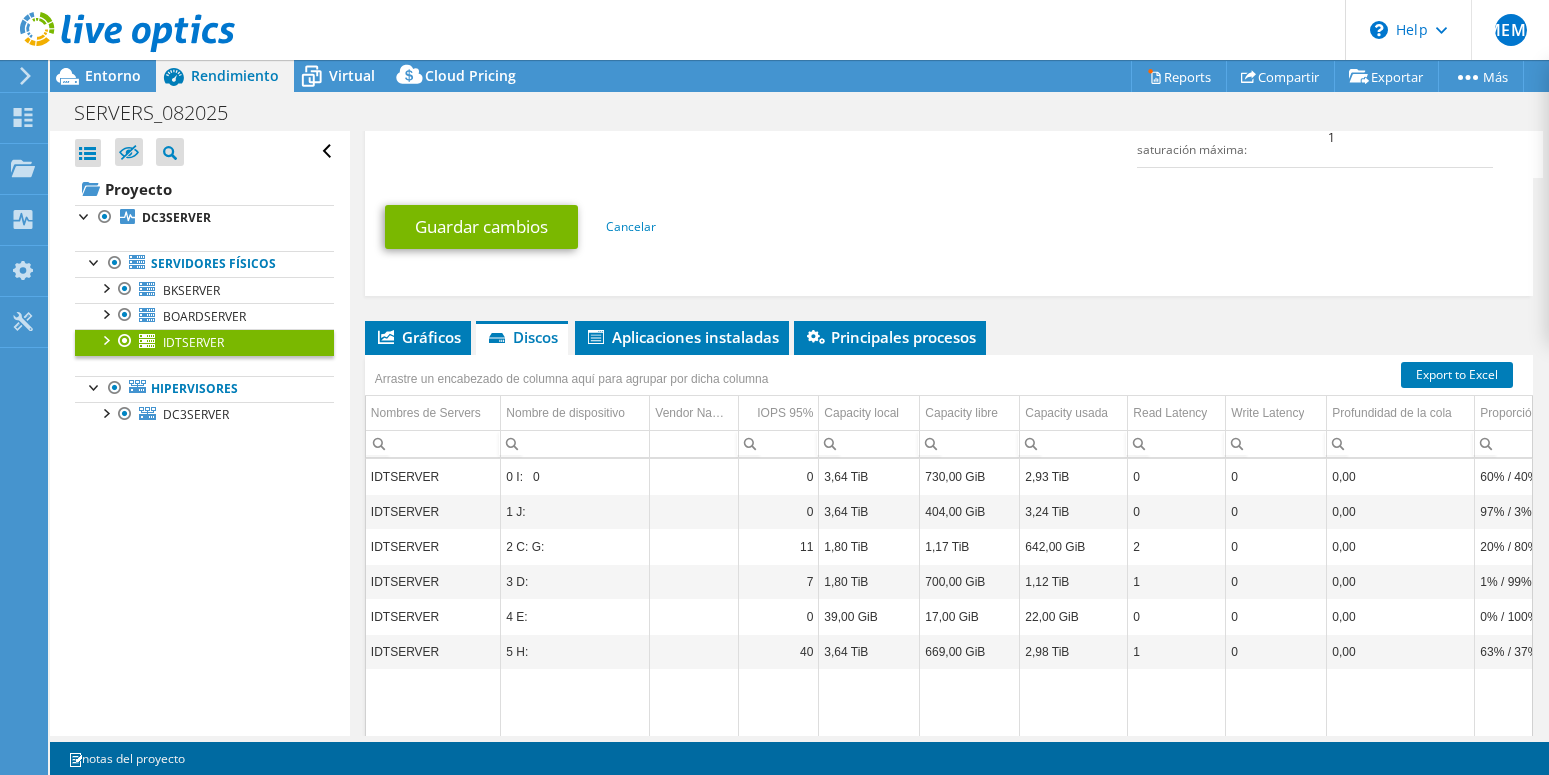 scroll, scrollTop: 1241, scrollLeft: 0, axis: vertical 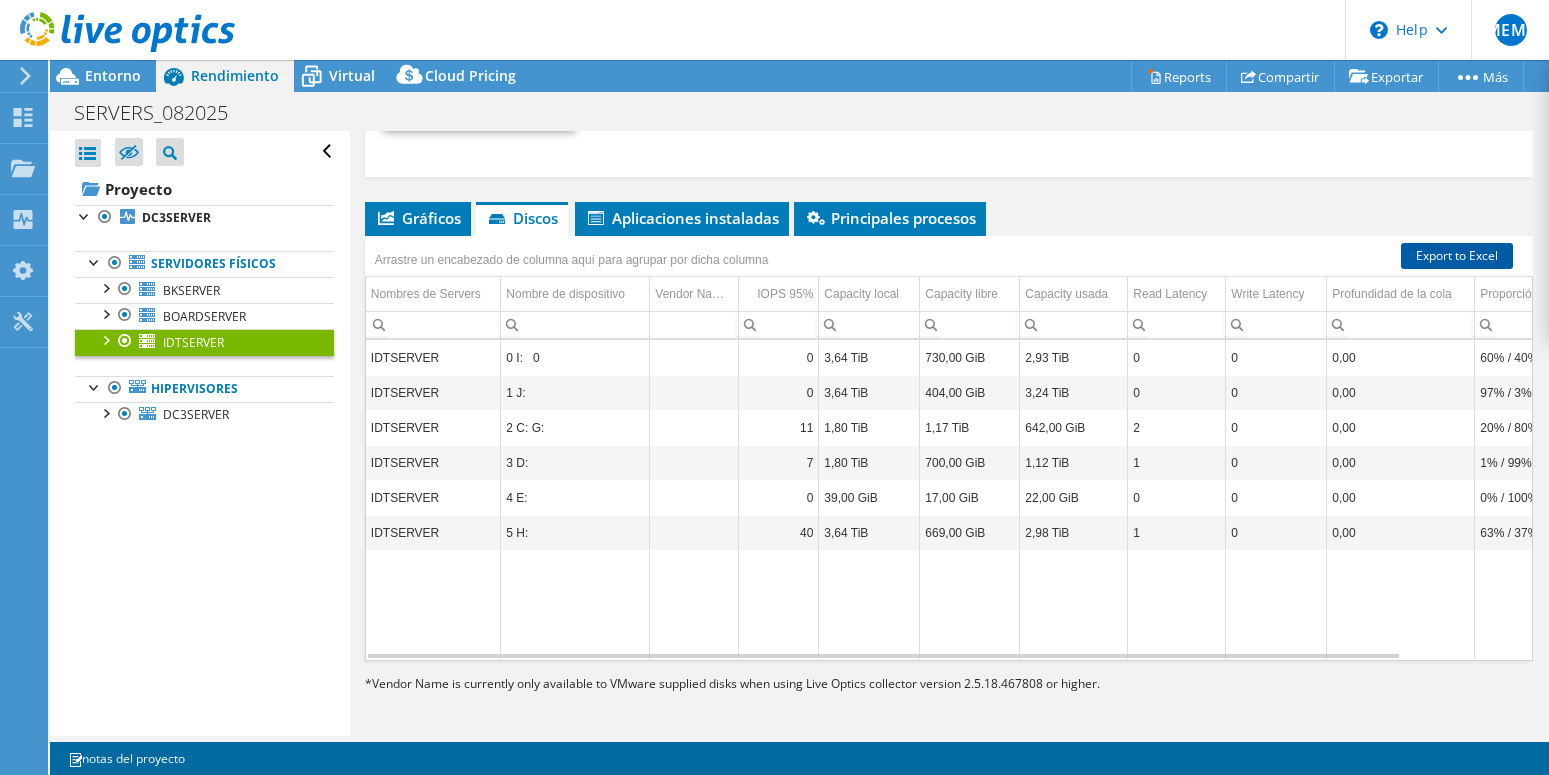 click on "Export to Excel" at bounding box center (1457, 256) 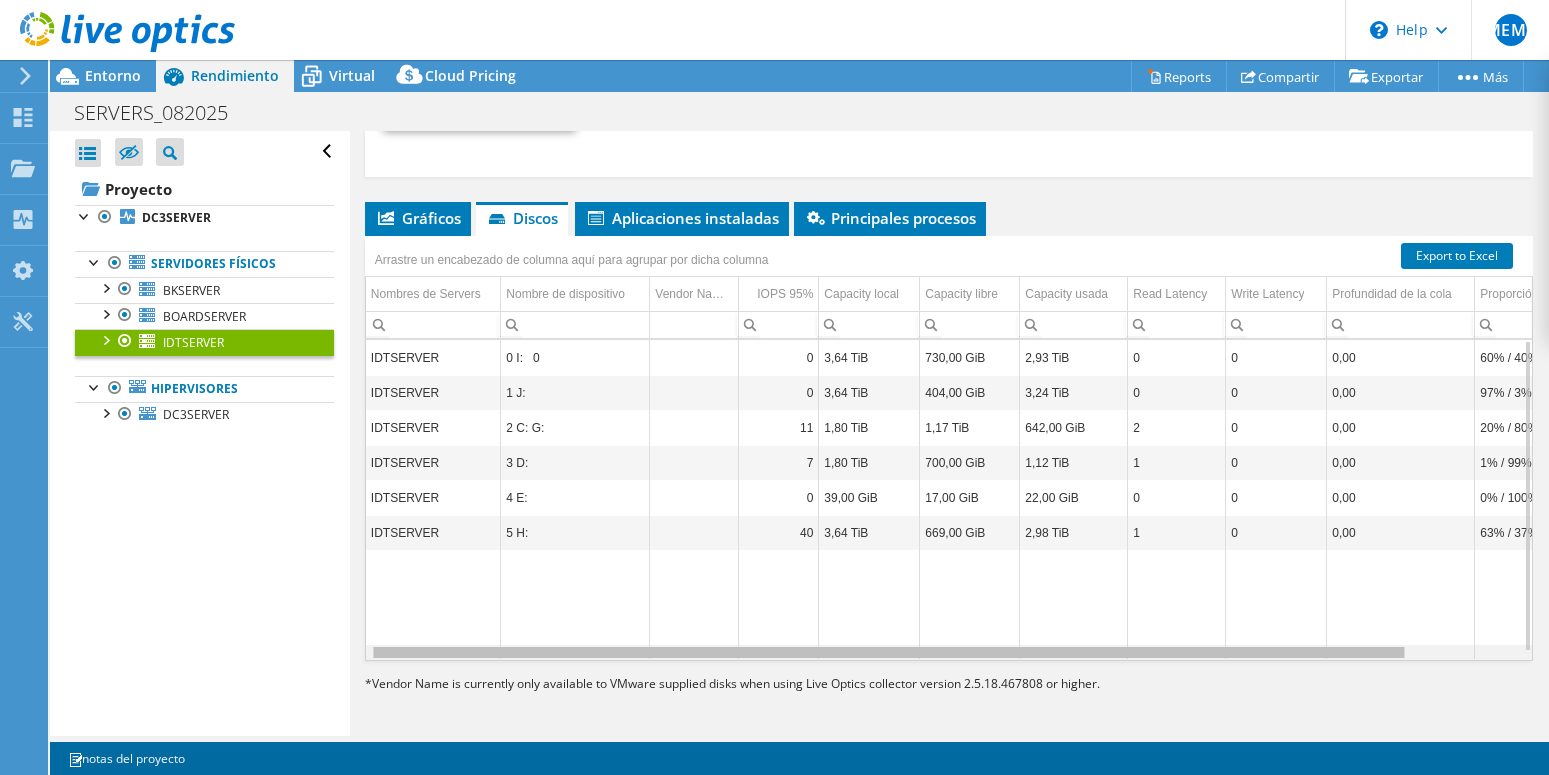 scroll, scrollTop: 0, scrollLeft: 31, axis: horizontal 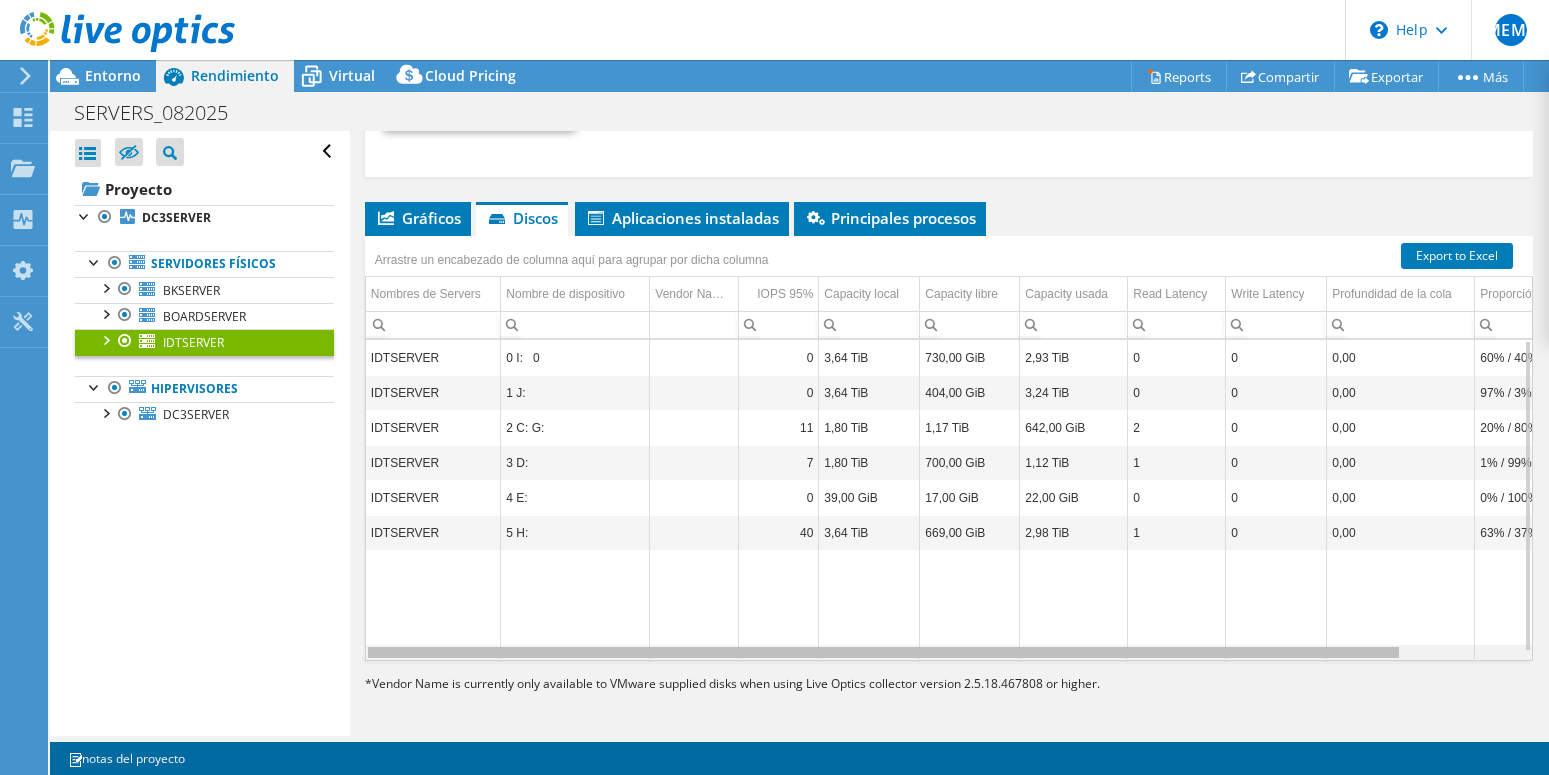 drag, startPoint x: 1396, startPoint y: 656, endPoint x: 585, endPoint y: 672, distance: 811.15784 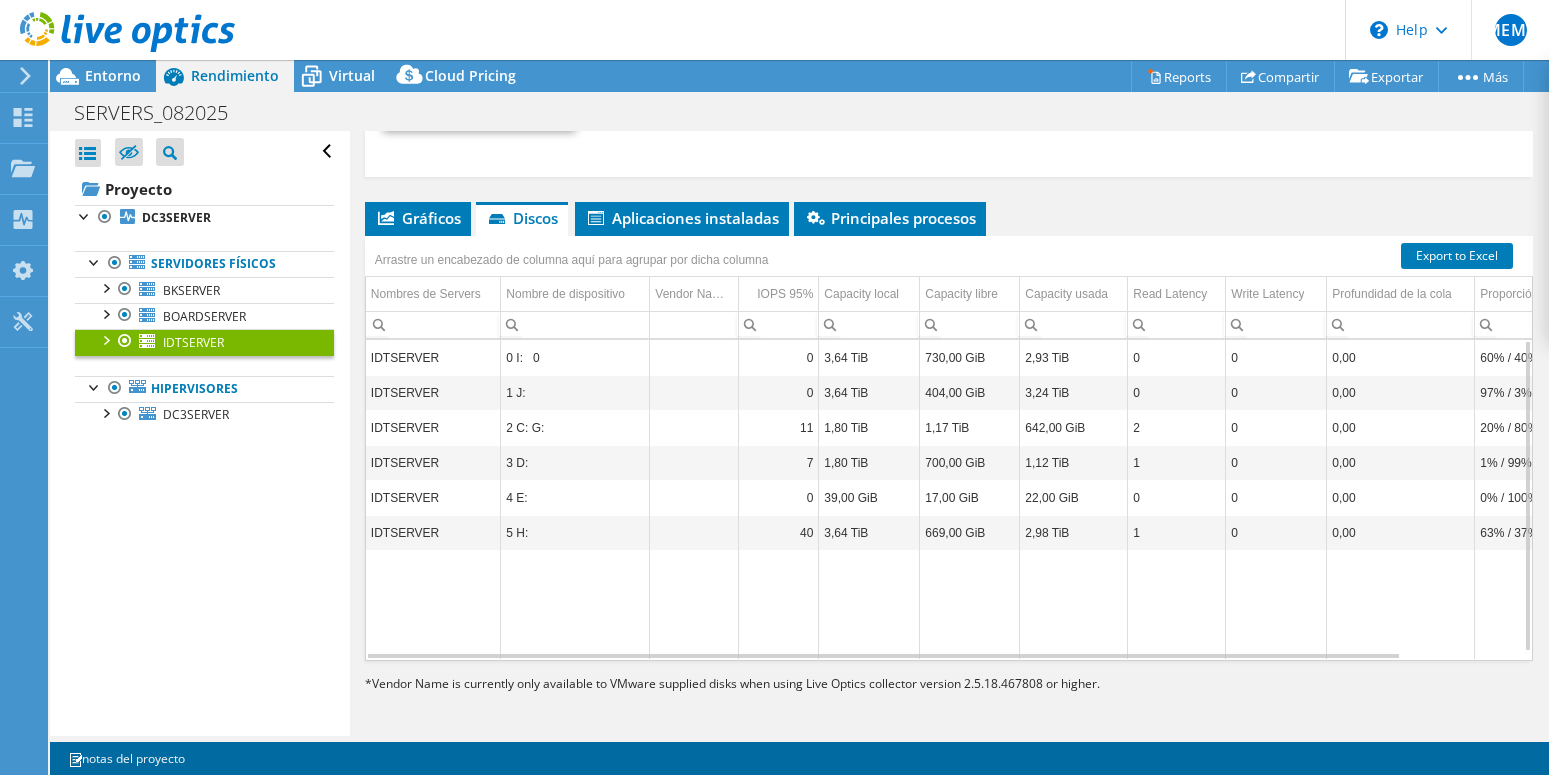 click at bounding box center [433, 604] 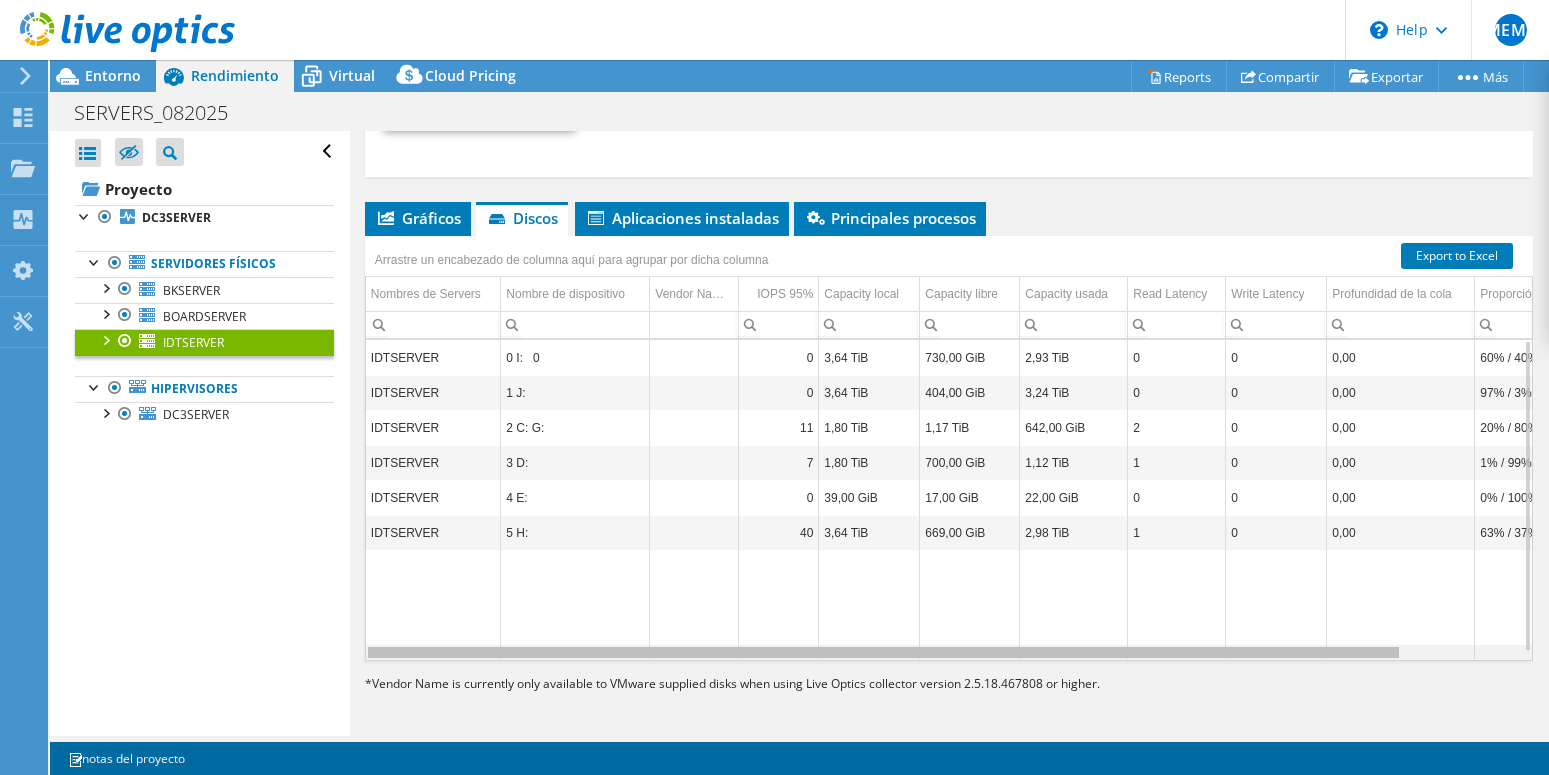 click at bounding box center (883, 652) 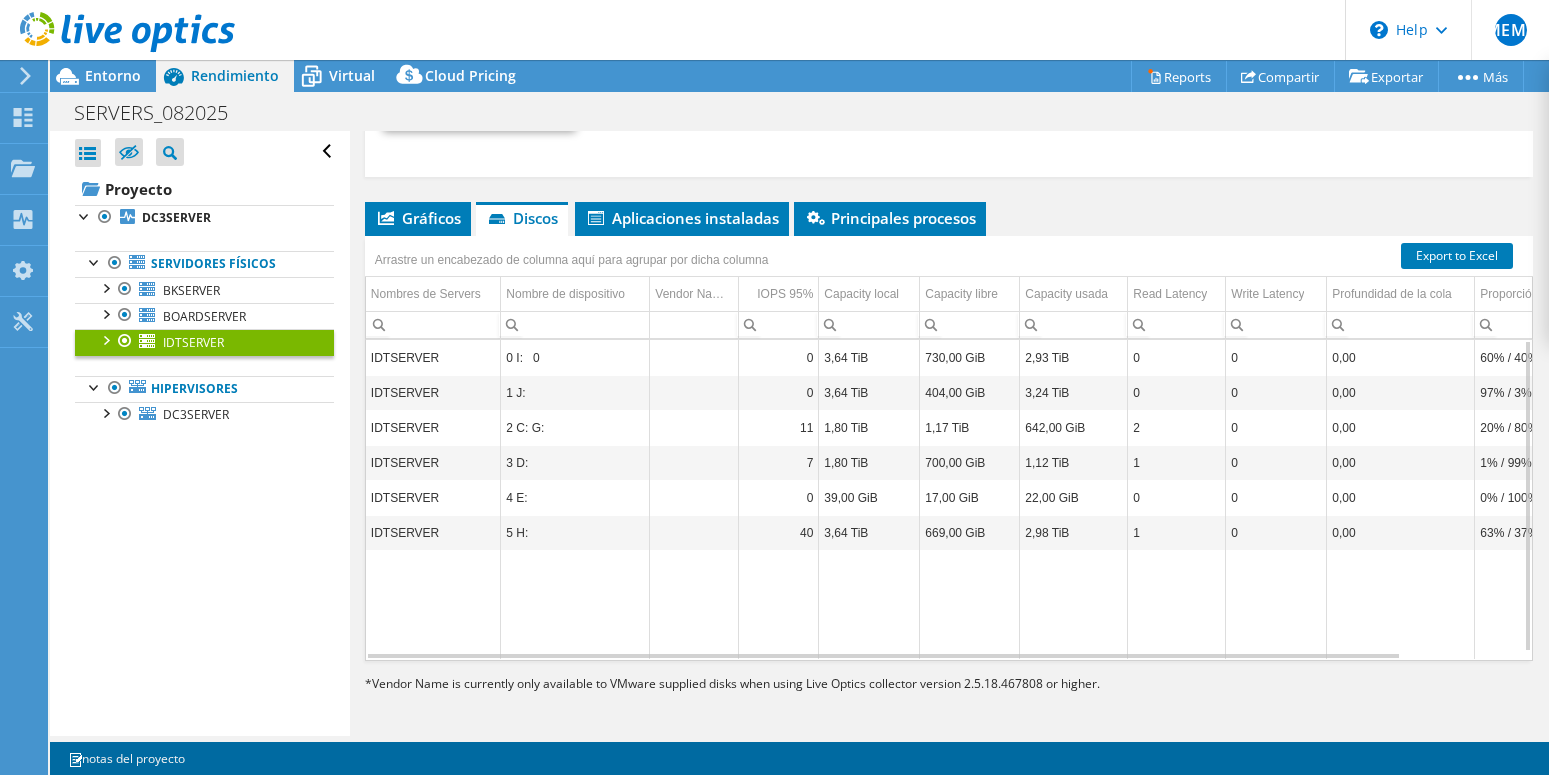 drag, startPoint x: 558, startPoint y: 646, endPoint x: 373, endPoint y: 653, distance: 185.13239 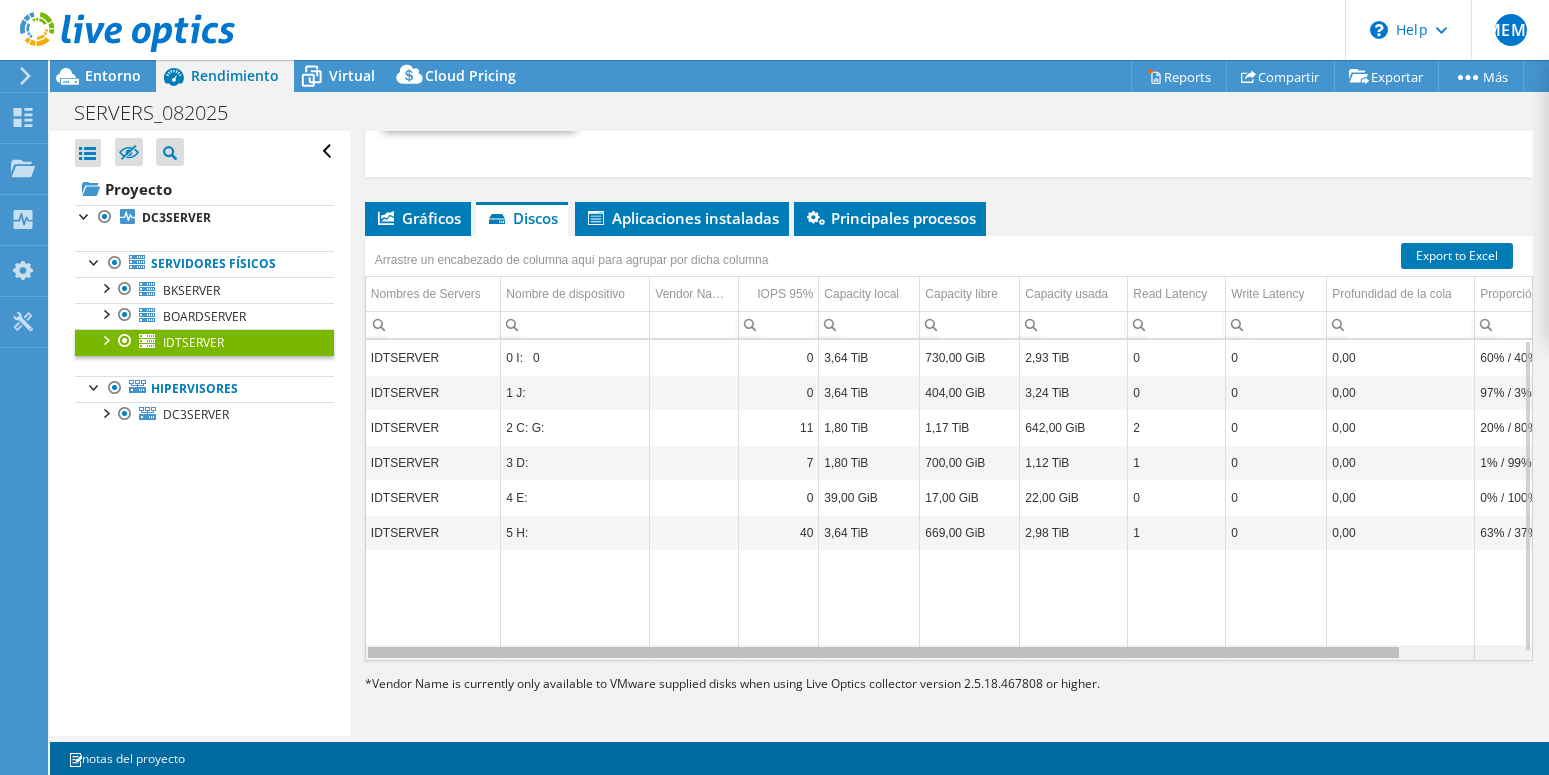 drag, startPoint x: 540, startPoint y: 655, endPoint x: 430, endPoint y: 655, distance: 110 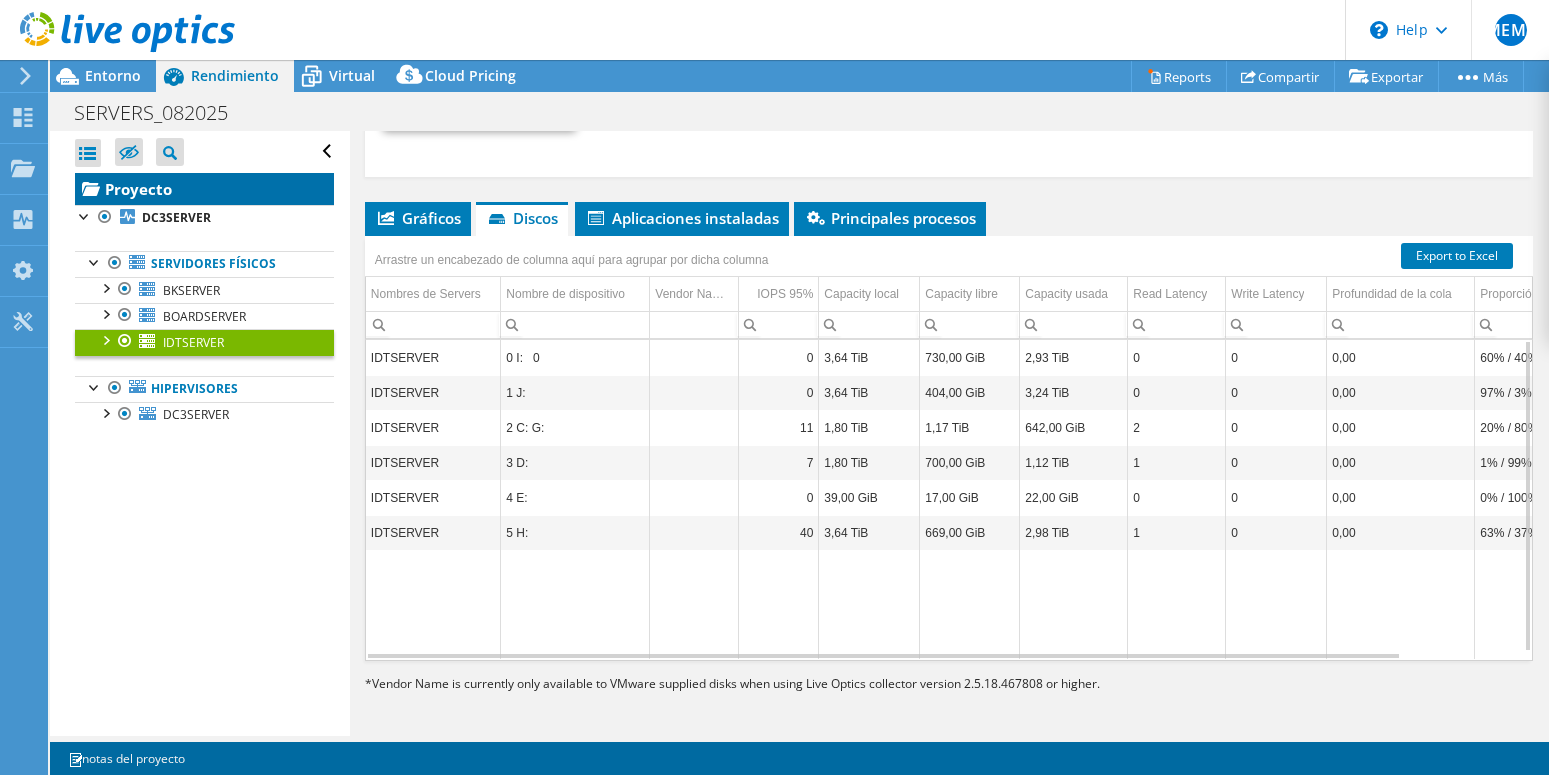 click on "Proyecto" at bounding box center [204, 189] 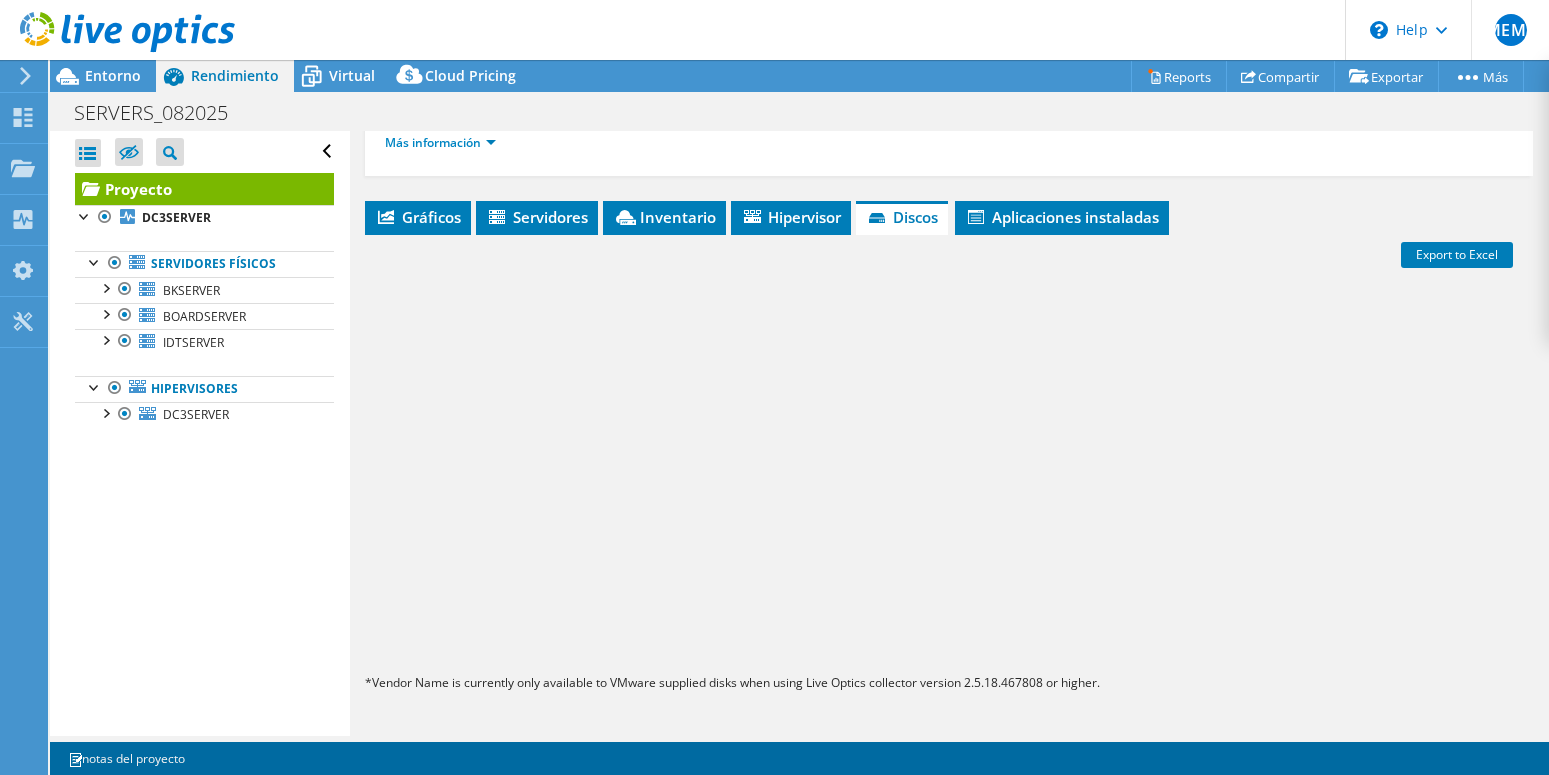 scroll, scrollTop: 341, scrollLeft: 0, axis: vertical 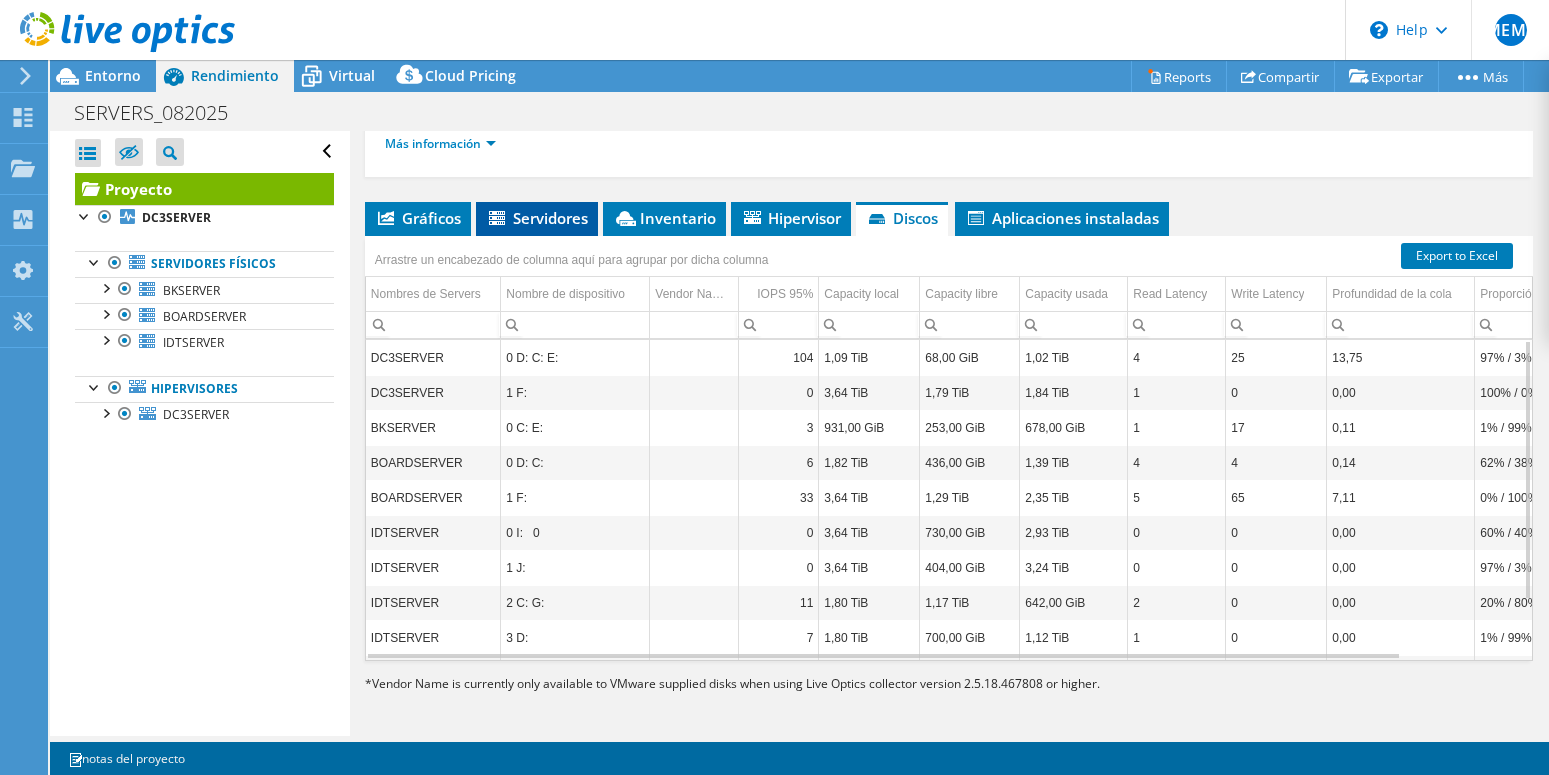 click on "Servidores" at bounding box center (537, 218) 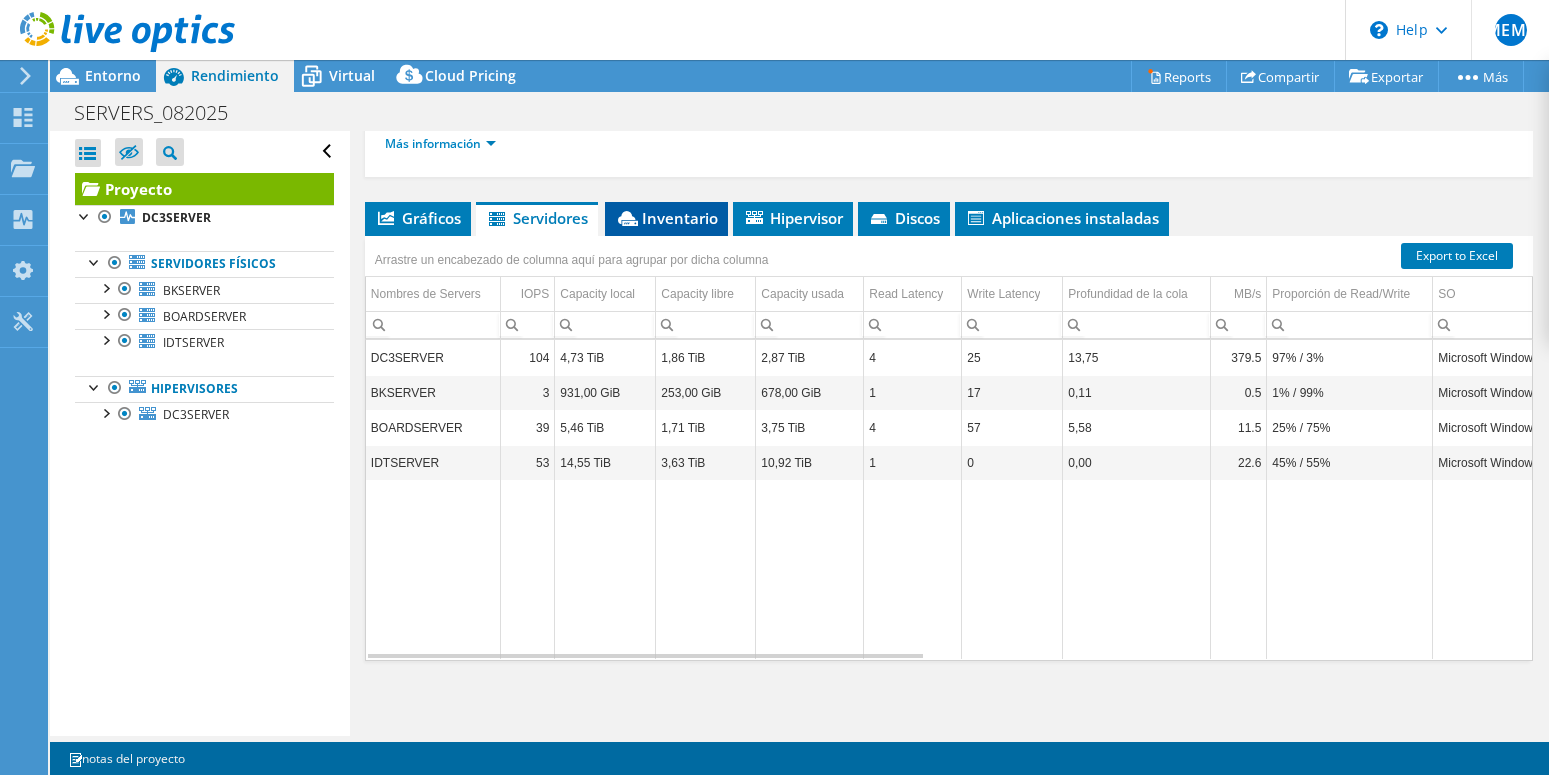 click on "Inventario" at bounding box center (666, 218) 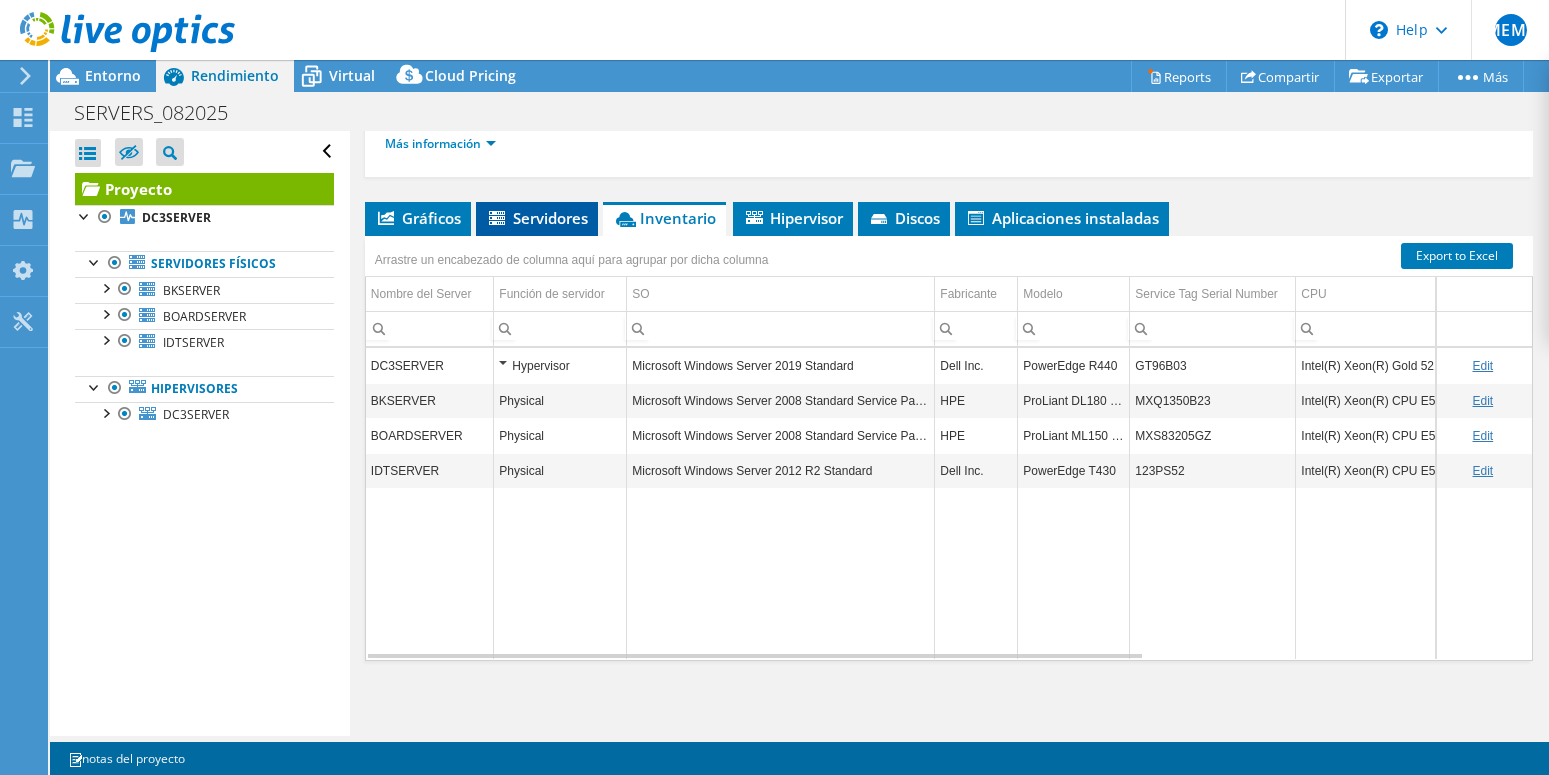 click on "Servidores" at bounding box center (537, 218) 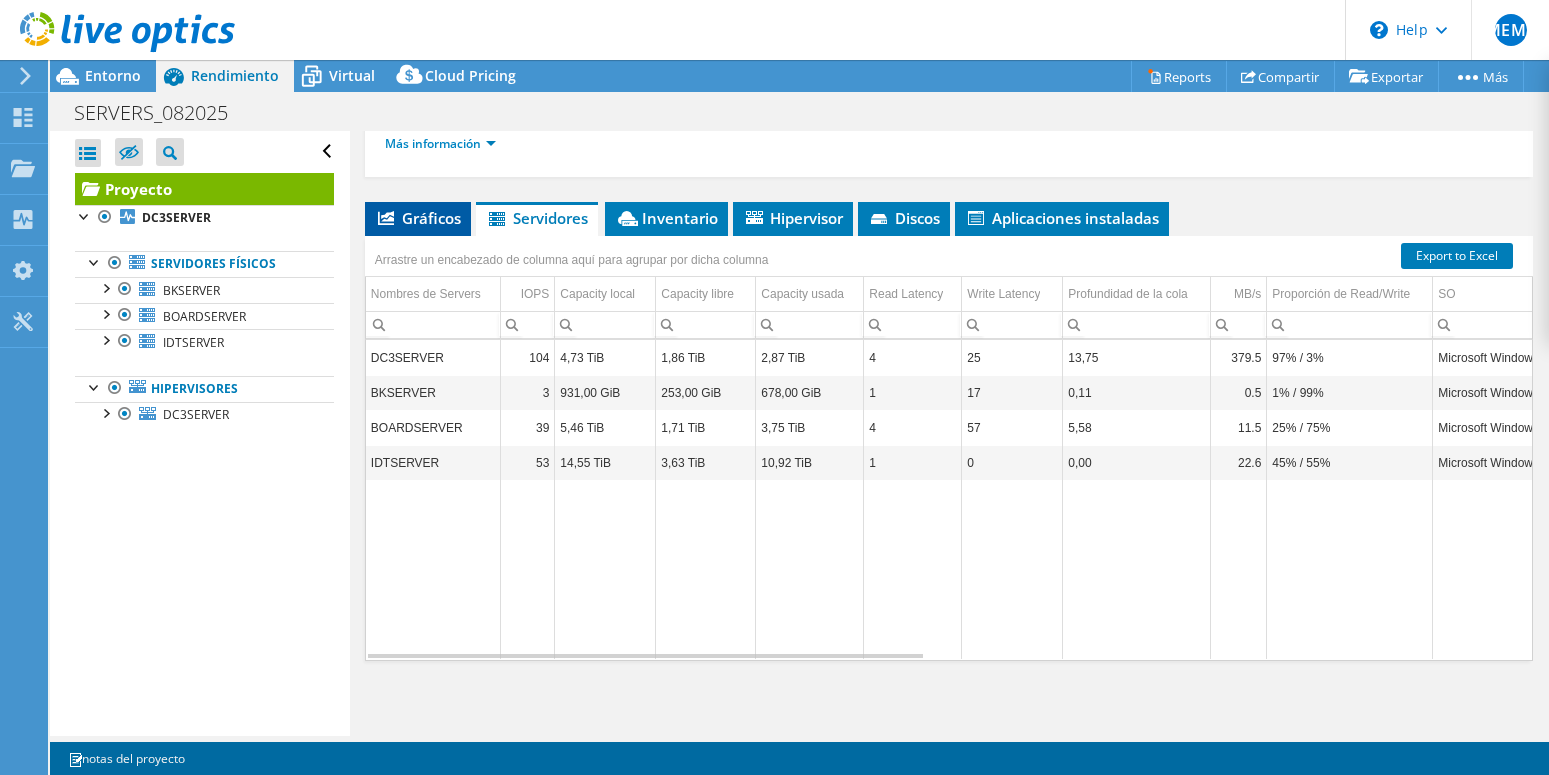 click on "Gráficos" at bounding box center (418, 218) 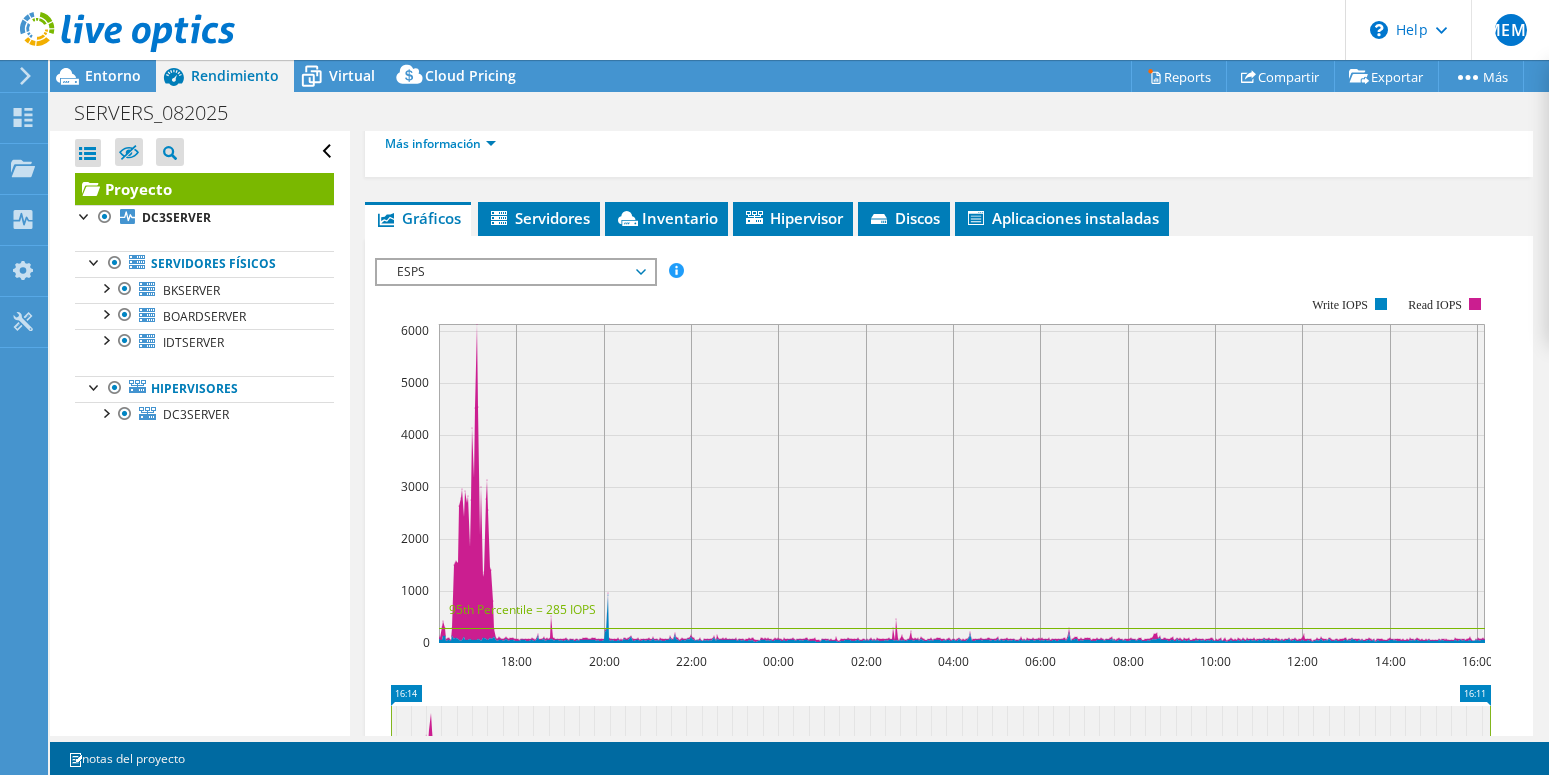 click on "Gráficos" at bounding box center (418, 218) 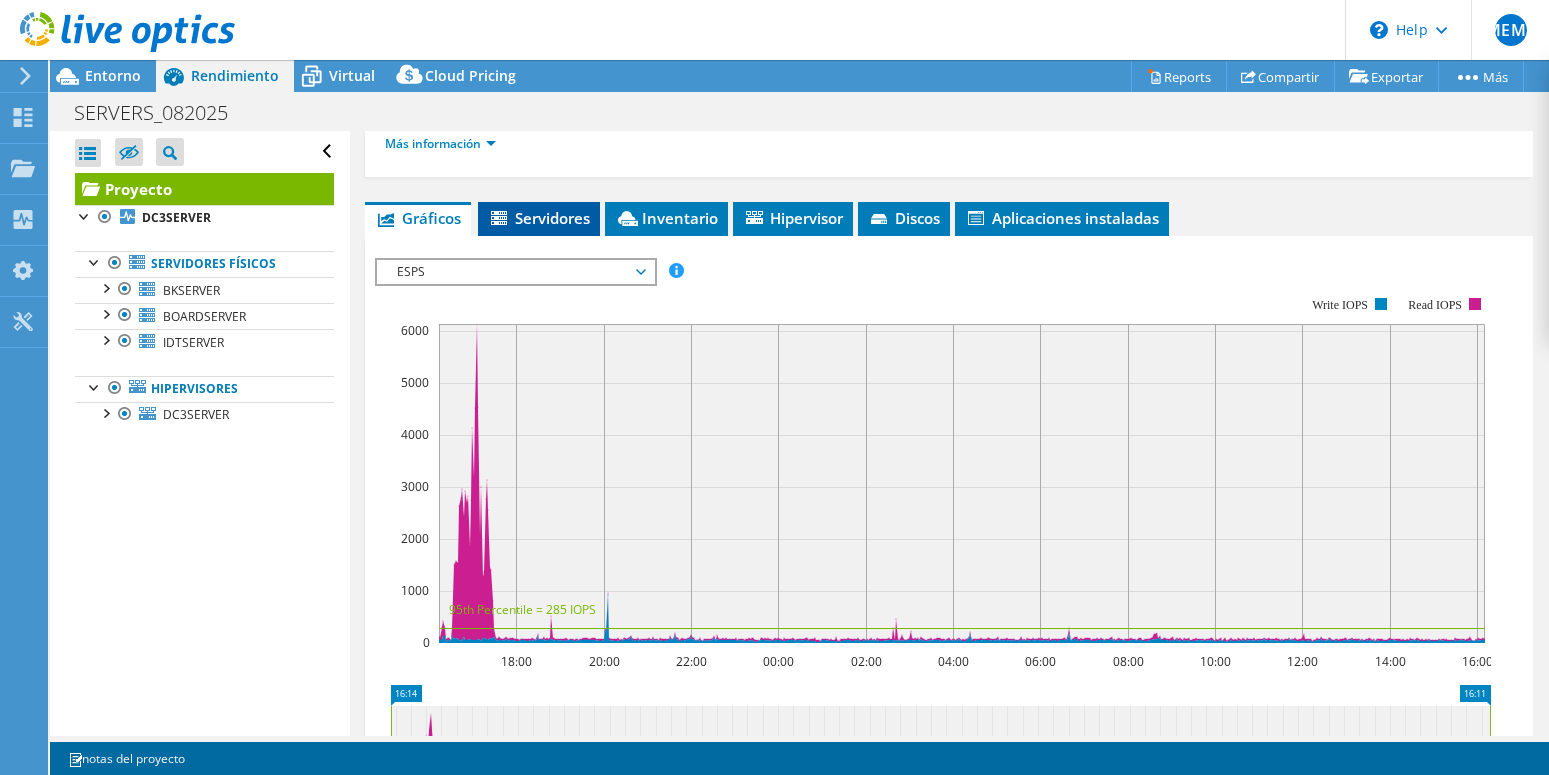 click on "Servidores" at bounding box center [539, 218] 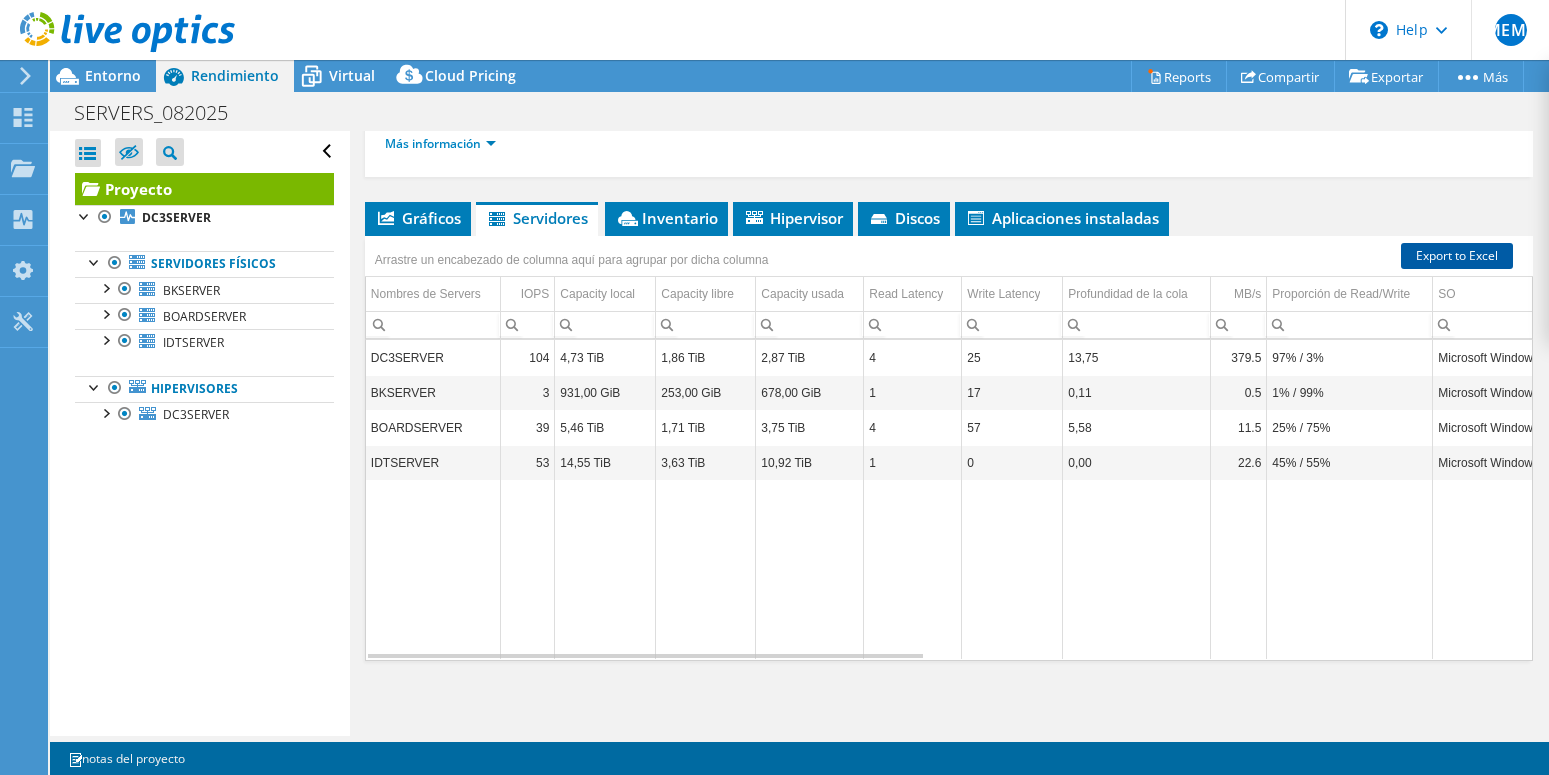 click on "Export to Excel" at bounding box center (1457, 256) 